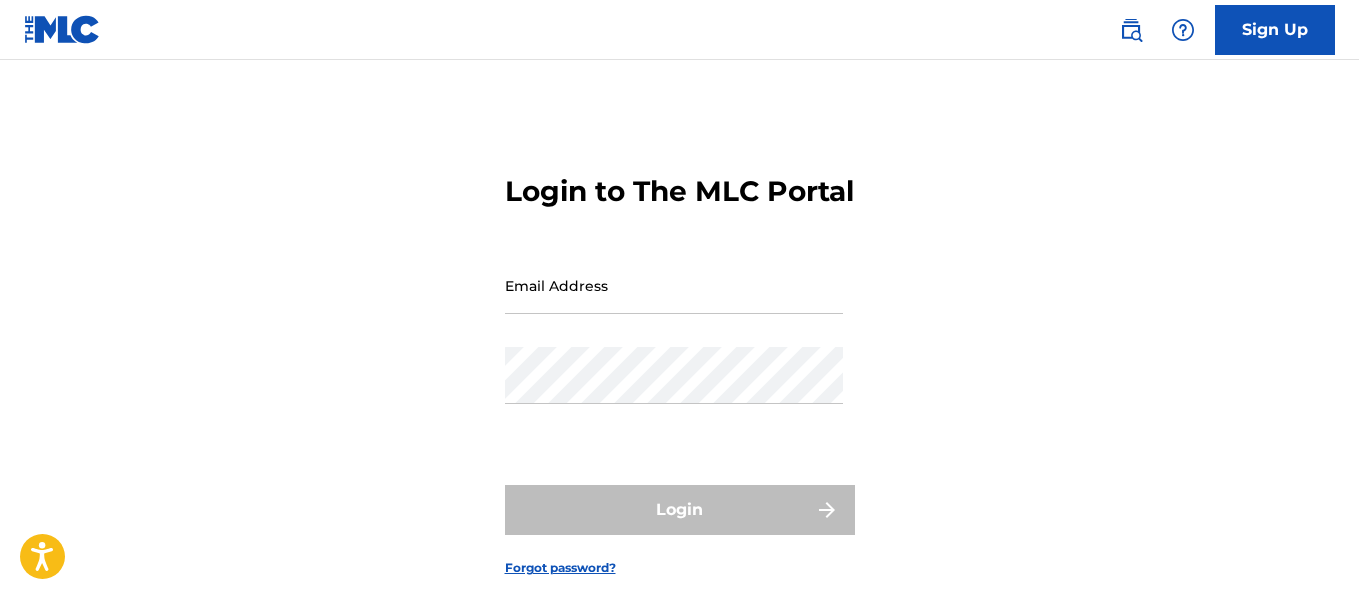 scroll, scrollTop: 0, scrollLeft: 0, axis: both 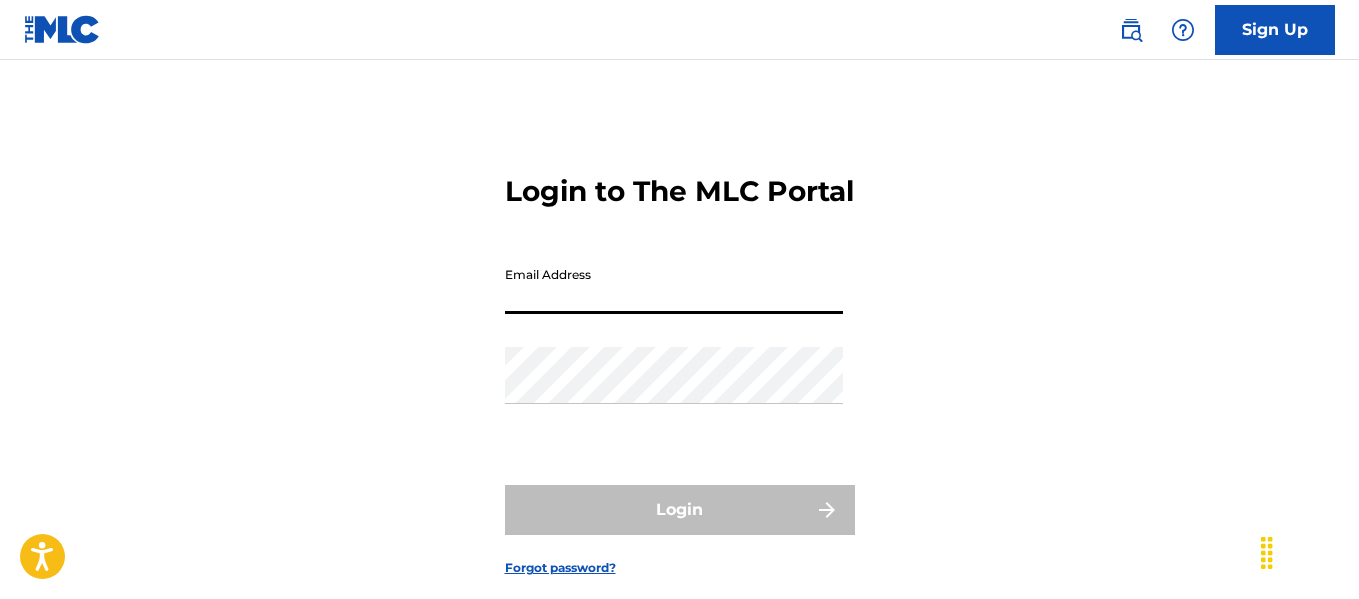 click on "Email Address" at bounding box center (674, 285) 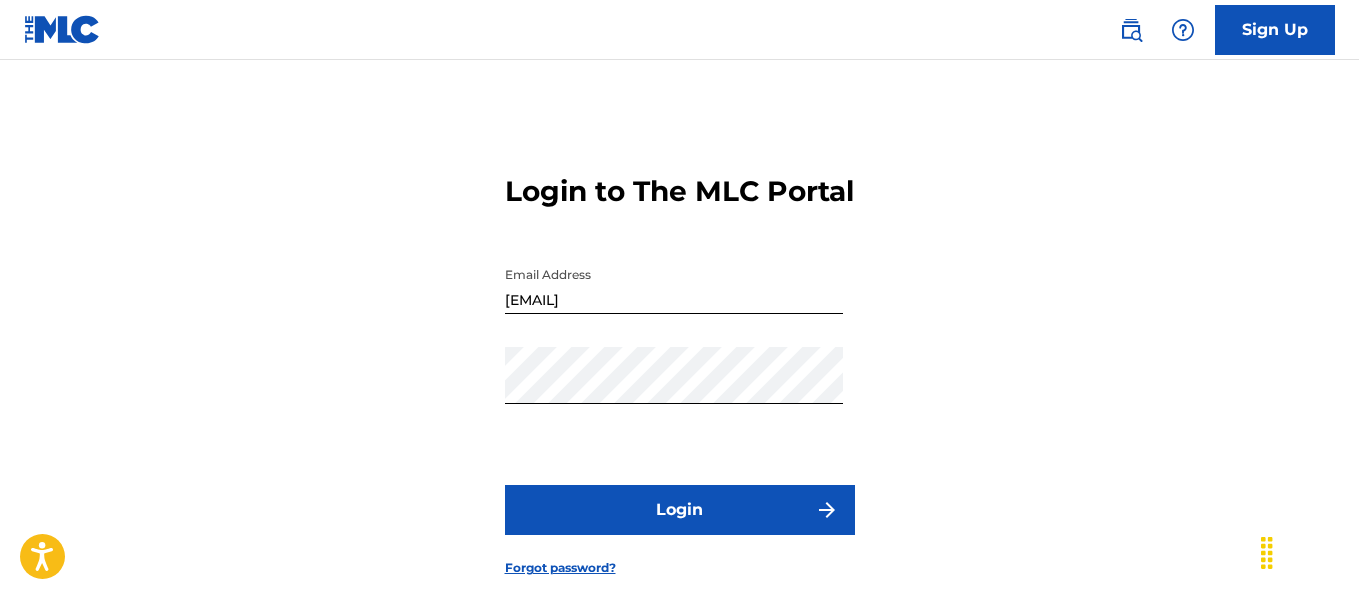 click on "Login" at bounding box center [680, 510] 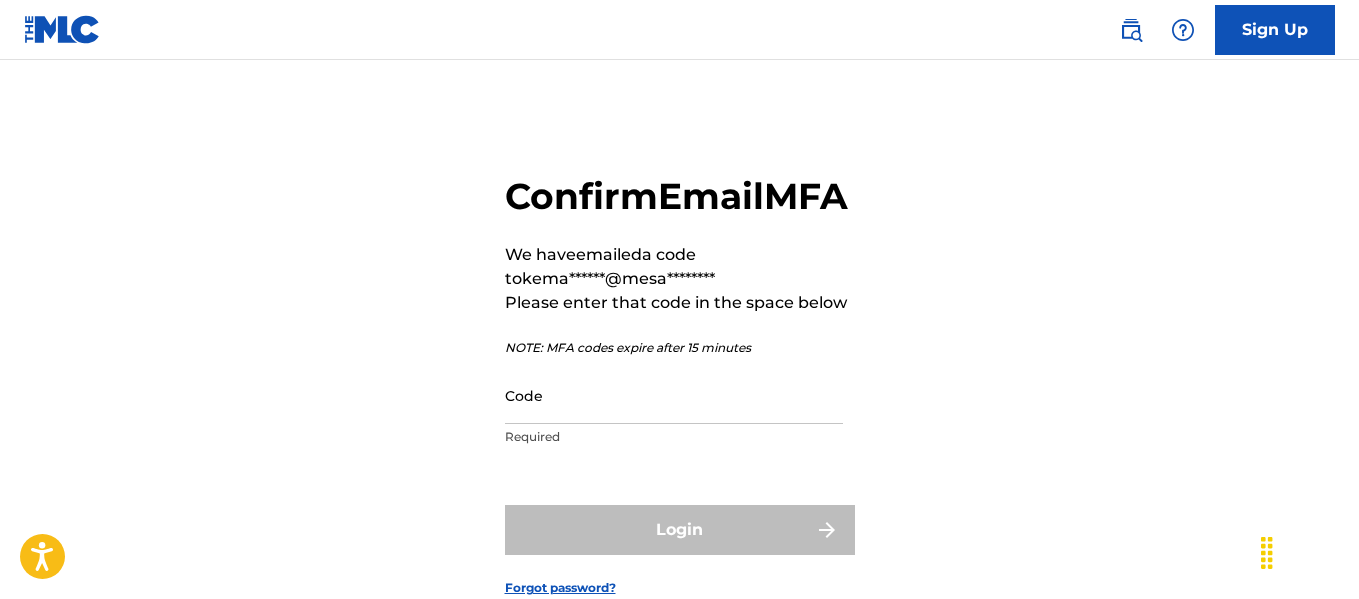 click on "Code" at bounding box center (674, 395) 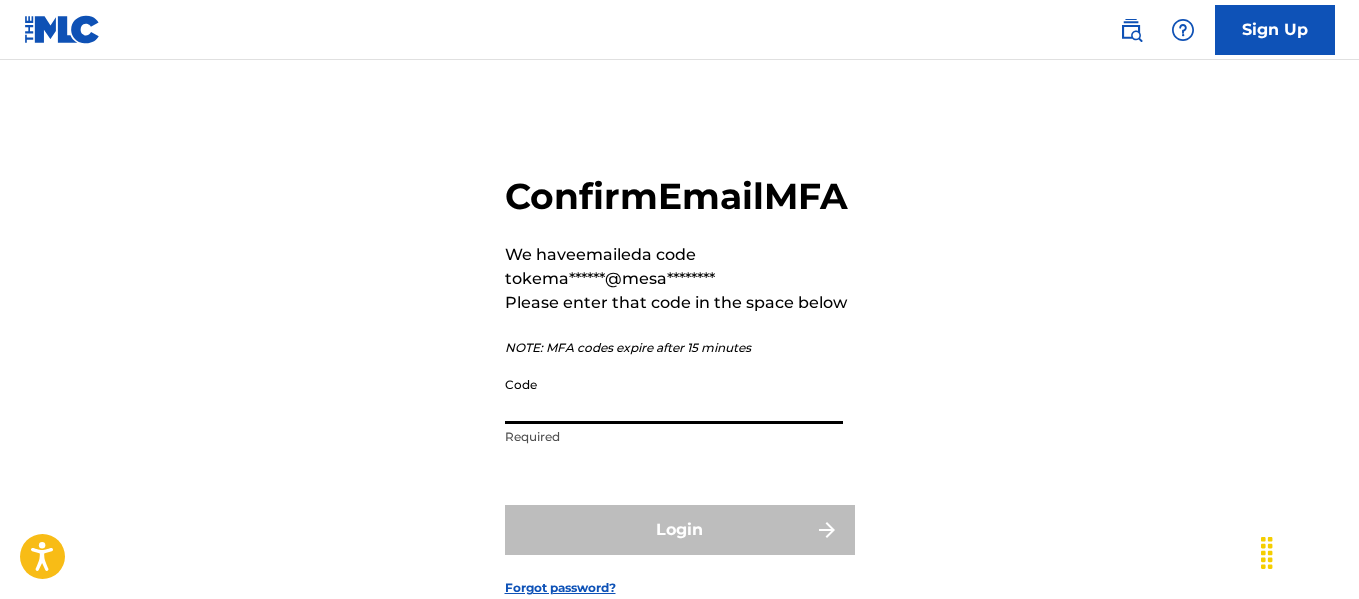 paste on "[NUMBER]" 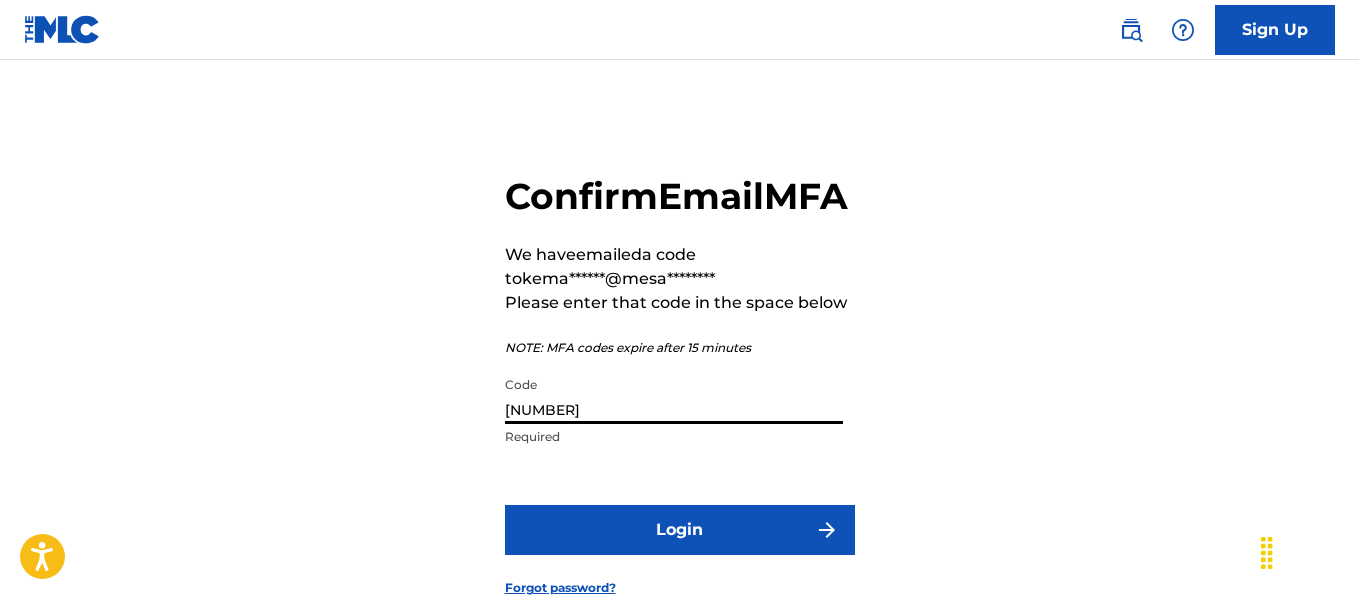 type on "[NUMBER]" 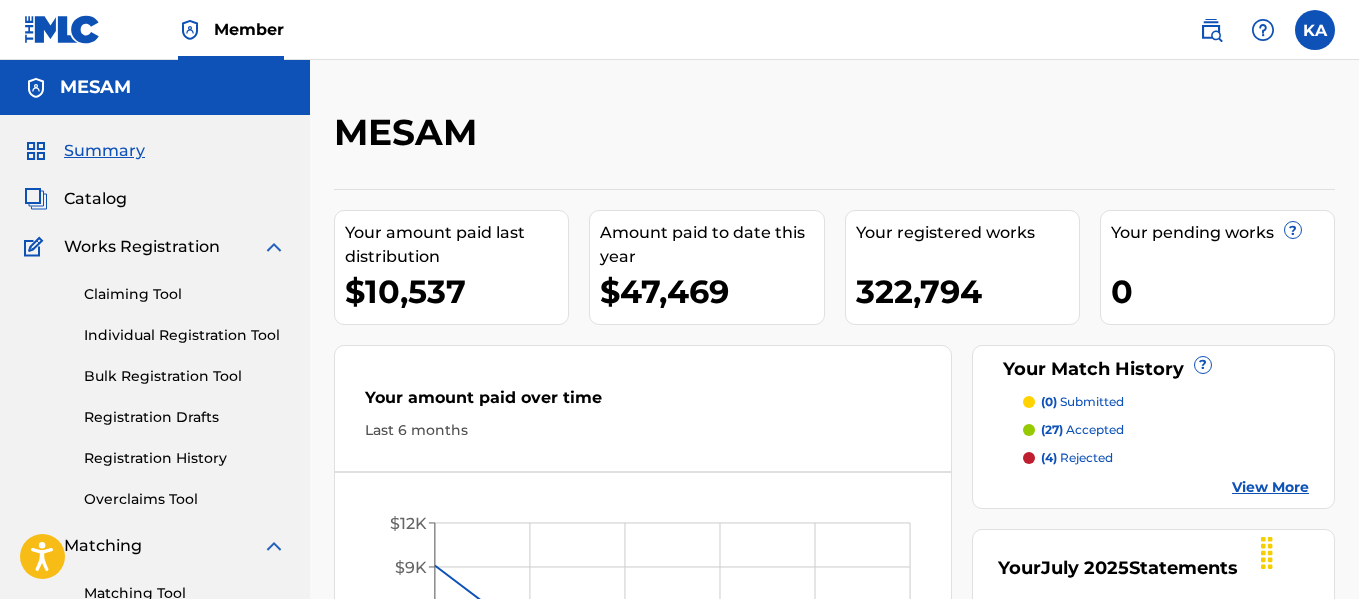 drag, startPoint x: 1186, startPoint y: 0, endPoint x: 729, endPoint y: 94, distance: 466.56726 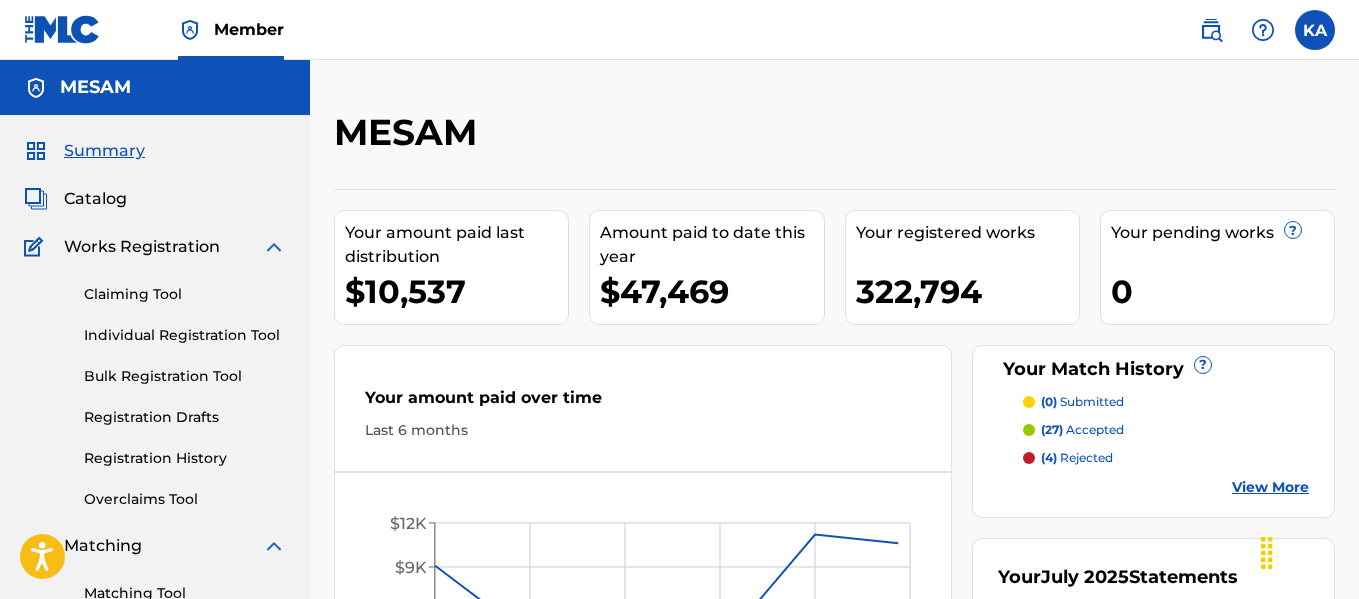 scroll, scrollTop: 0, scrollLeft: 0, axis: both 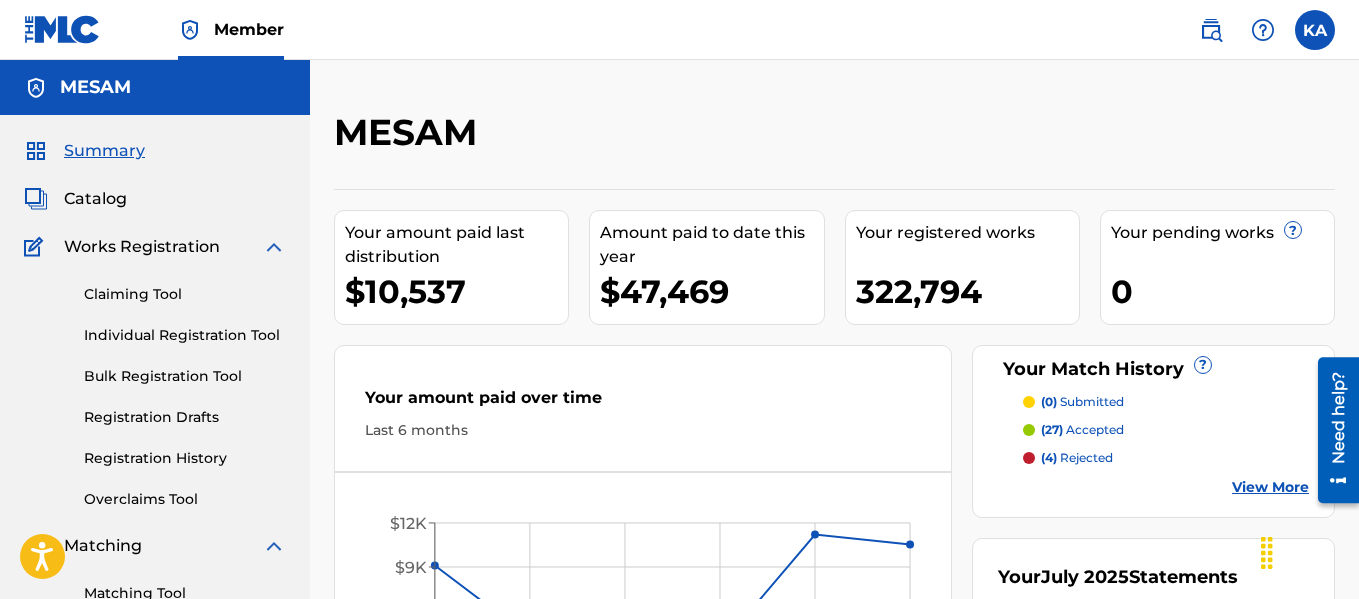 click on "Catalog" at bounding box center [95, 199] 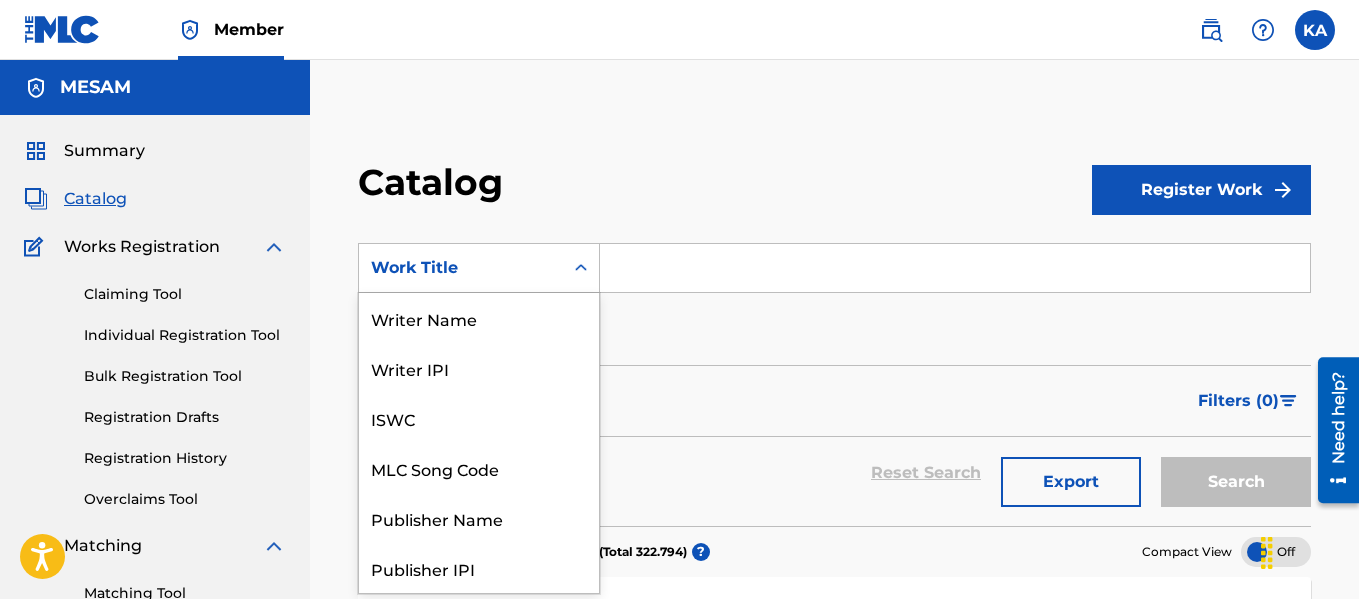 click on "Work Title" at bounding box center (461, 268) 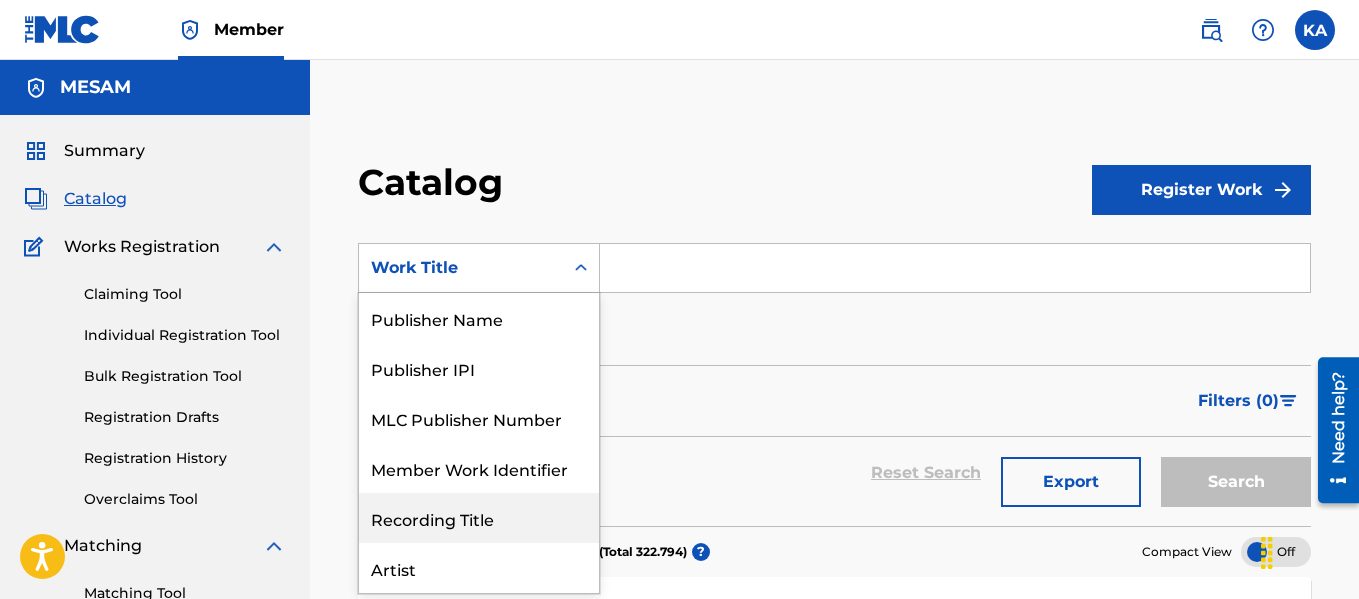 scroll, scrollTop: 100, scrollLeft: 0, axis: vertical 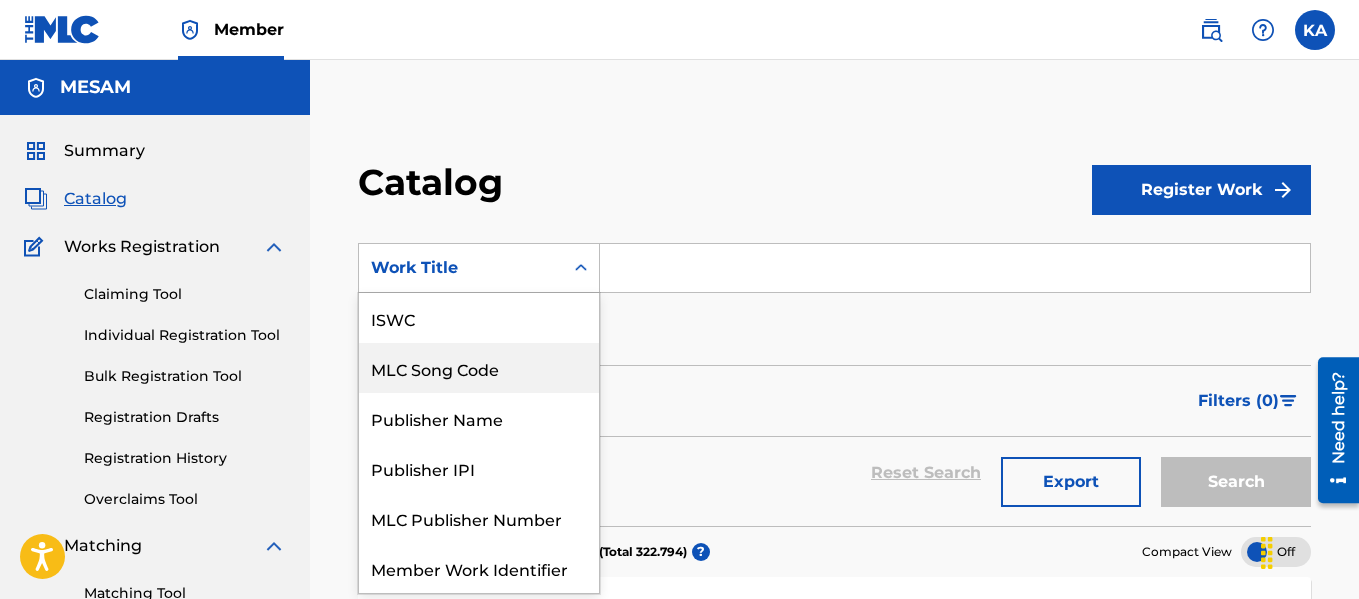 click on "MLC Song Code" at bounding box center (479, 368) 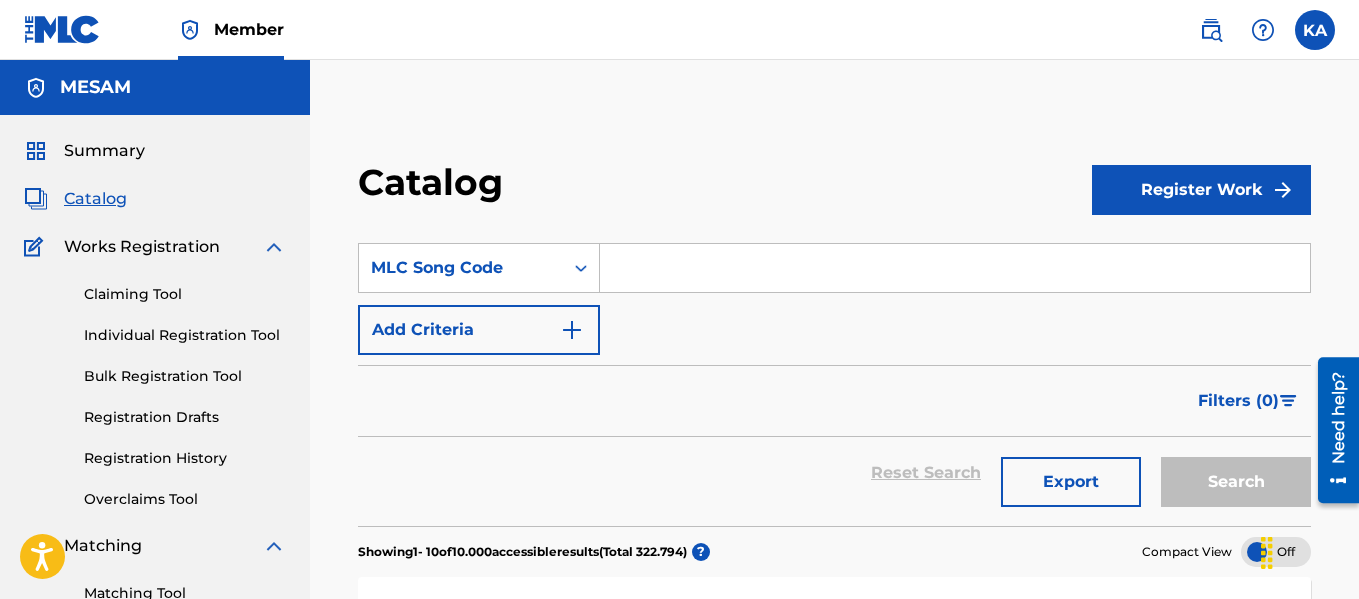 click at bounding box center [955, 268] 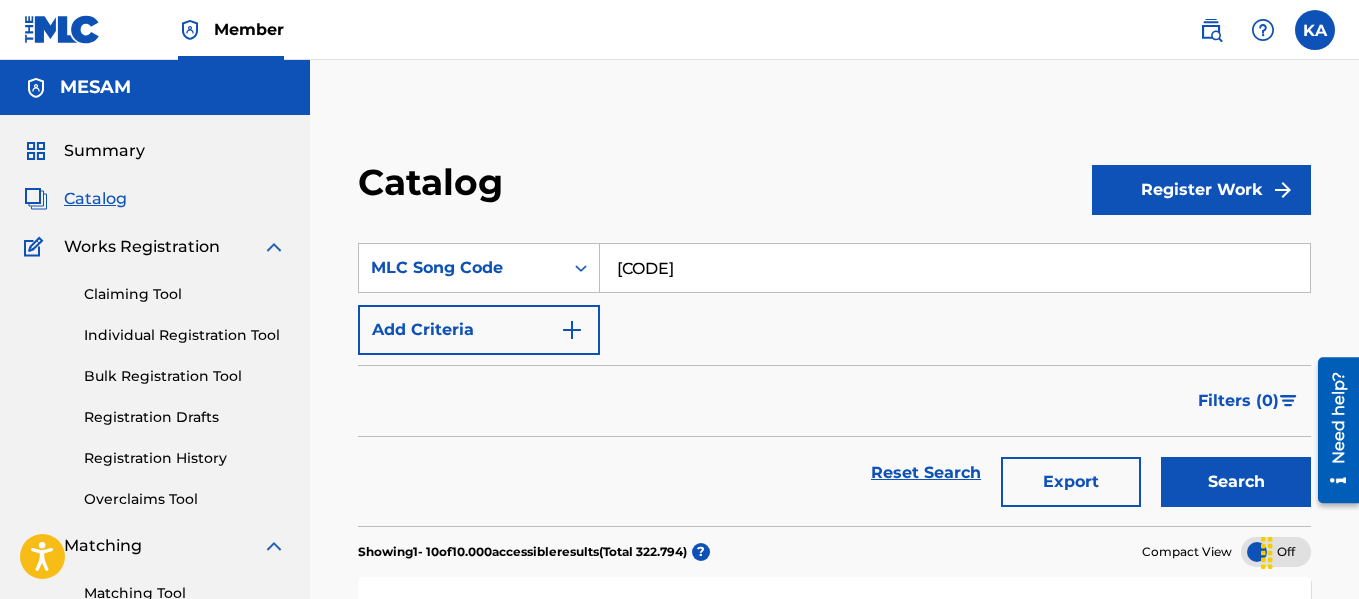 type on "[CODE]" 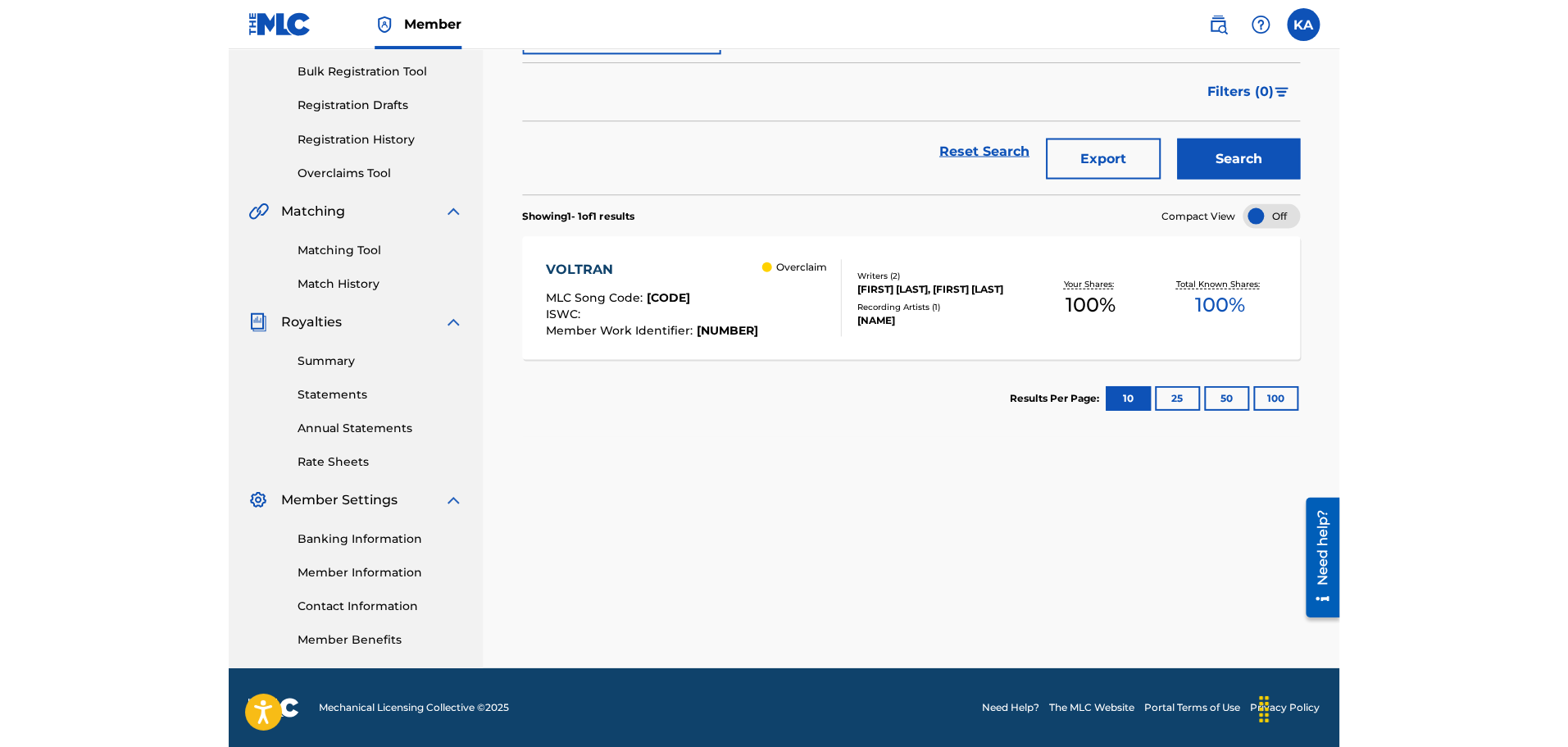 scroll, scrollTop: 236, scrollLeft: 0, axis: vertical 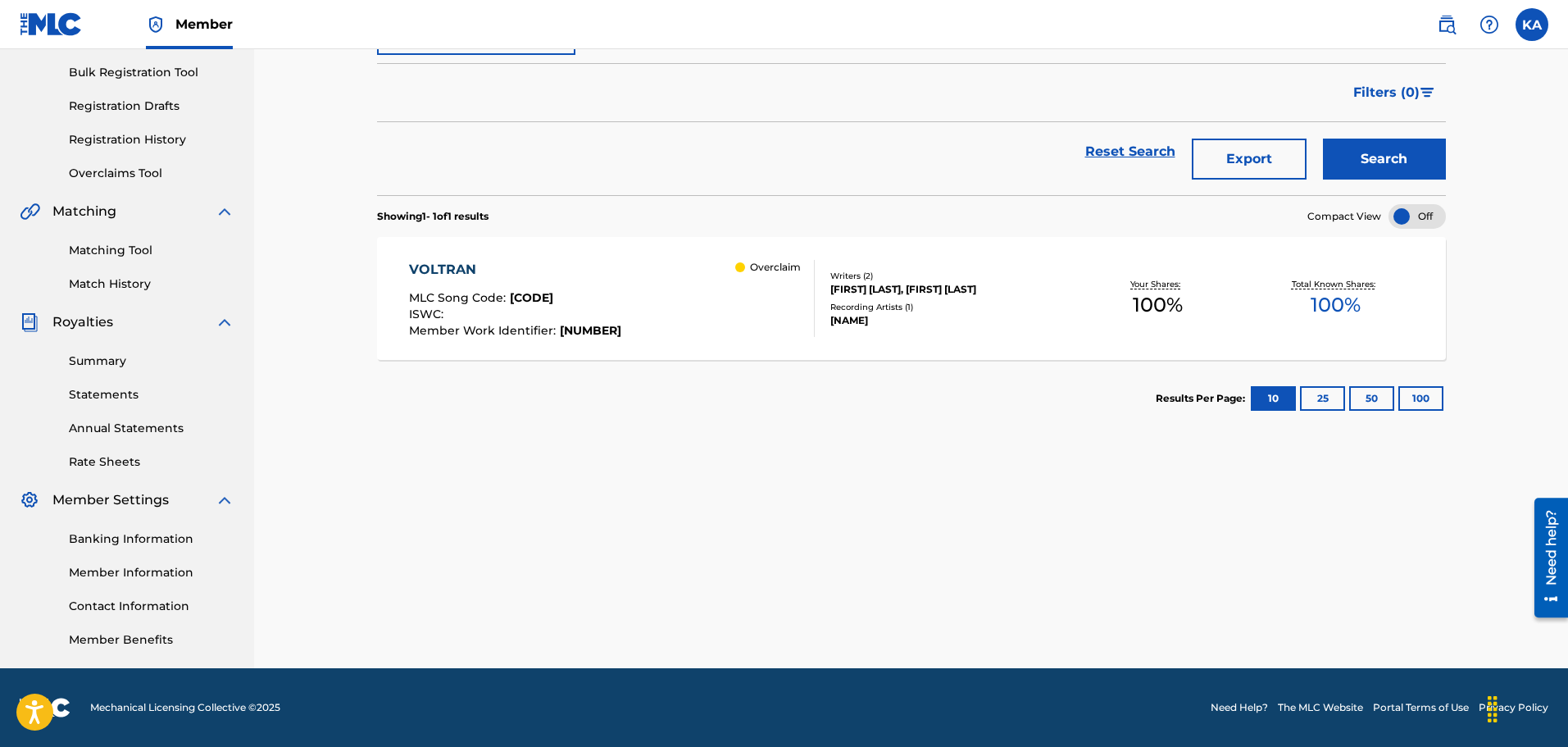 click on "Total Known Shares: 100 %" at bounding box center [1335, 298] 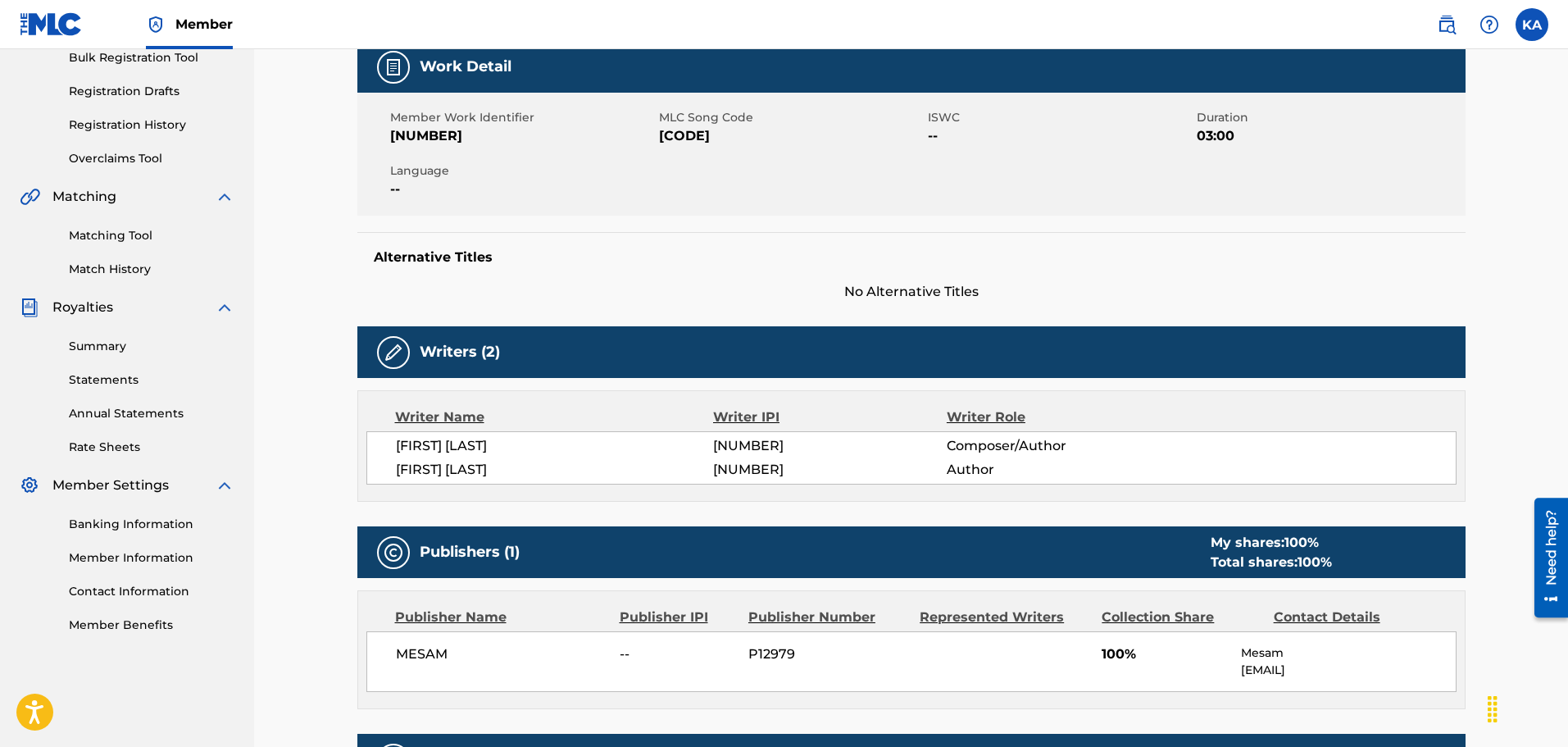 scroll, scrollTop: 149, scrollLeft: 0, axis: vertical 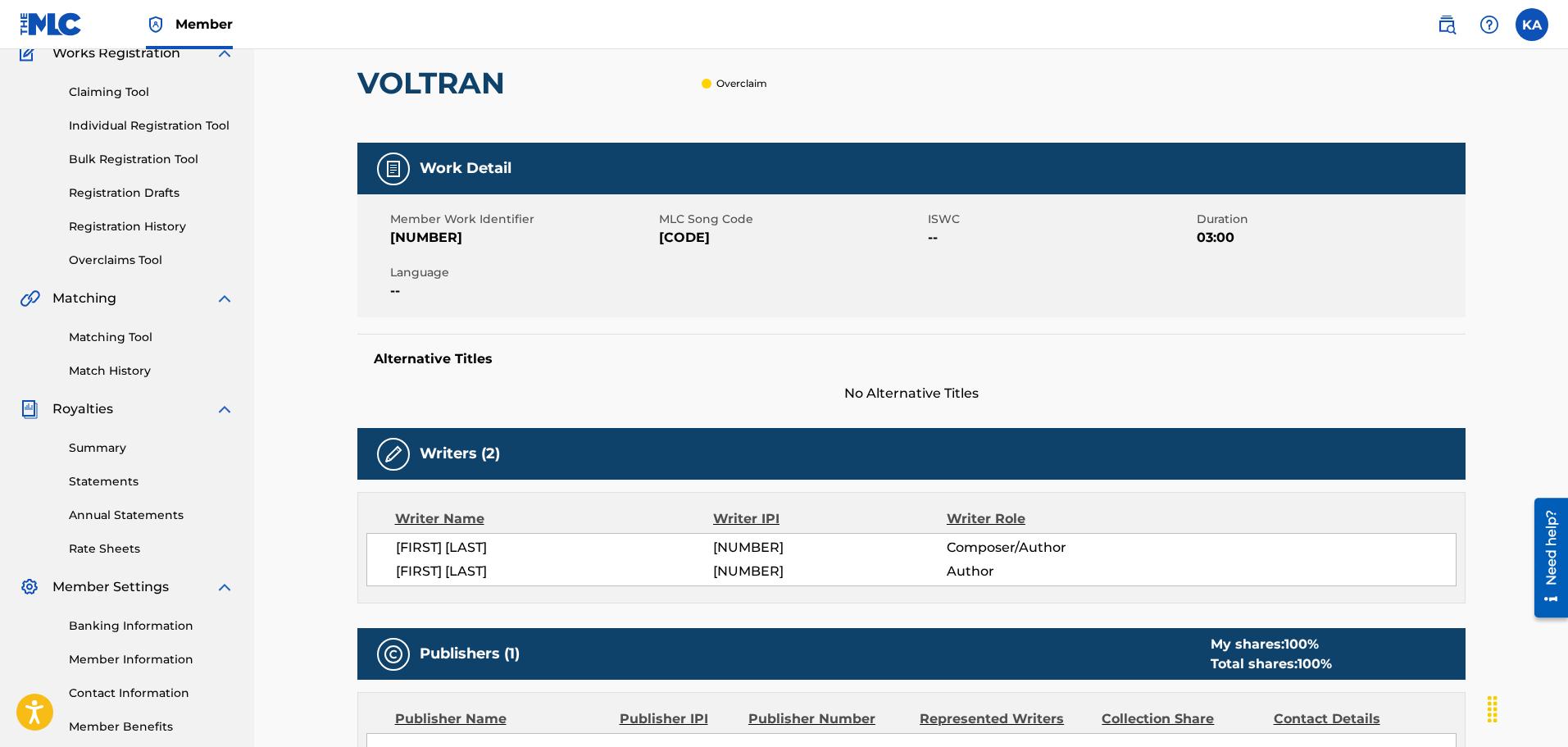 click on "[NUMBER]" at bounding box center (522, 238) 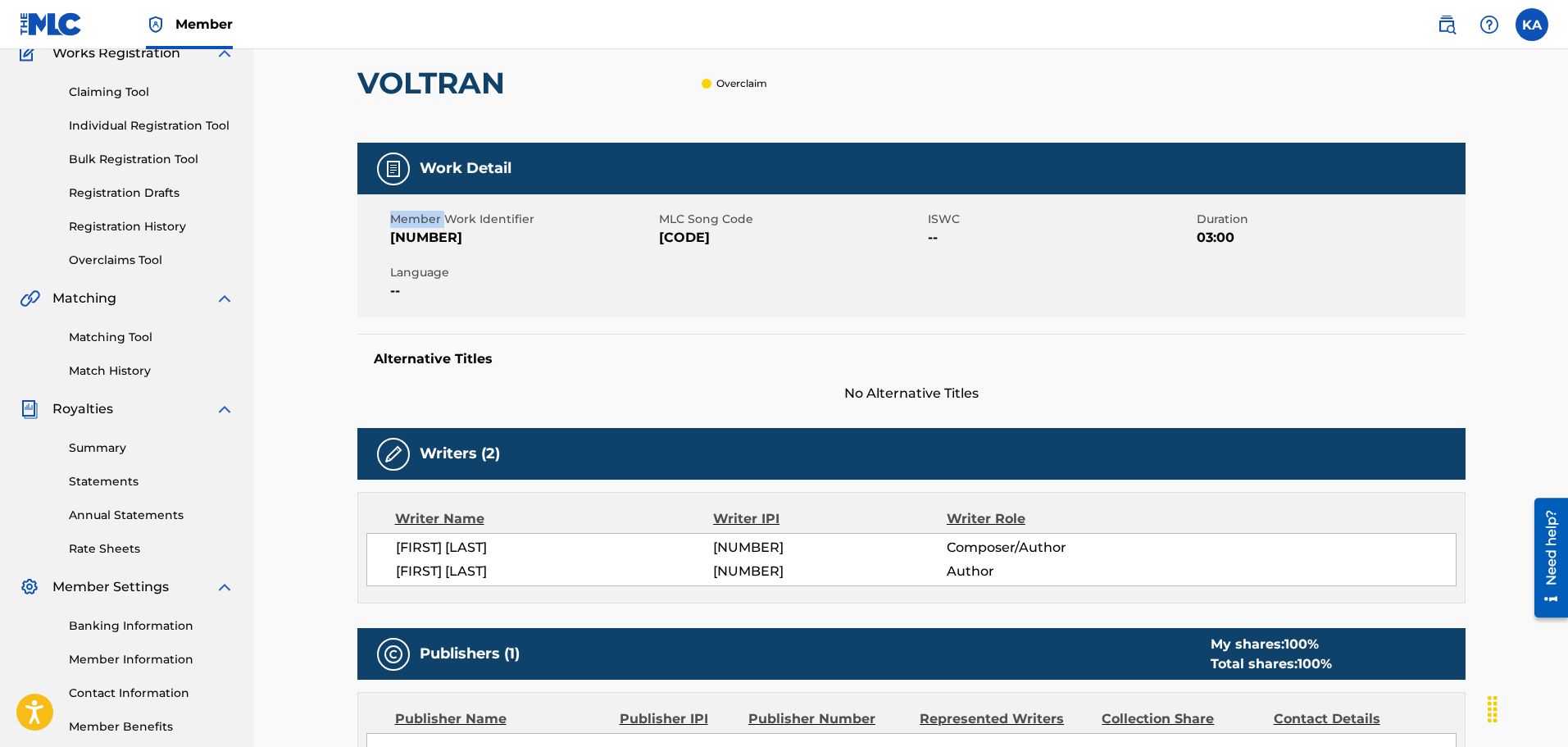click on "Member Work Identifier" at bounding box center [522, 219] 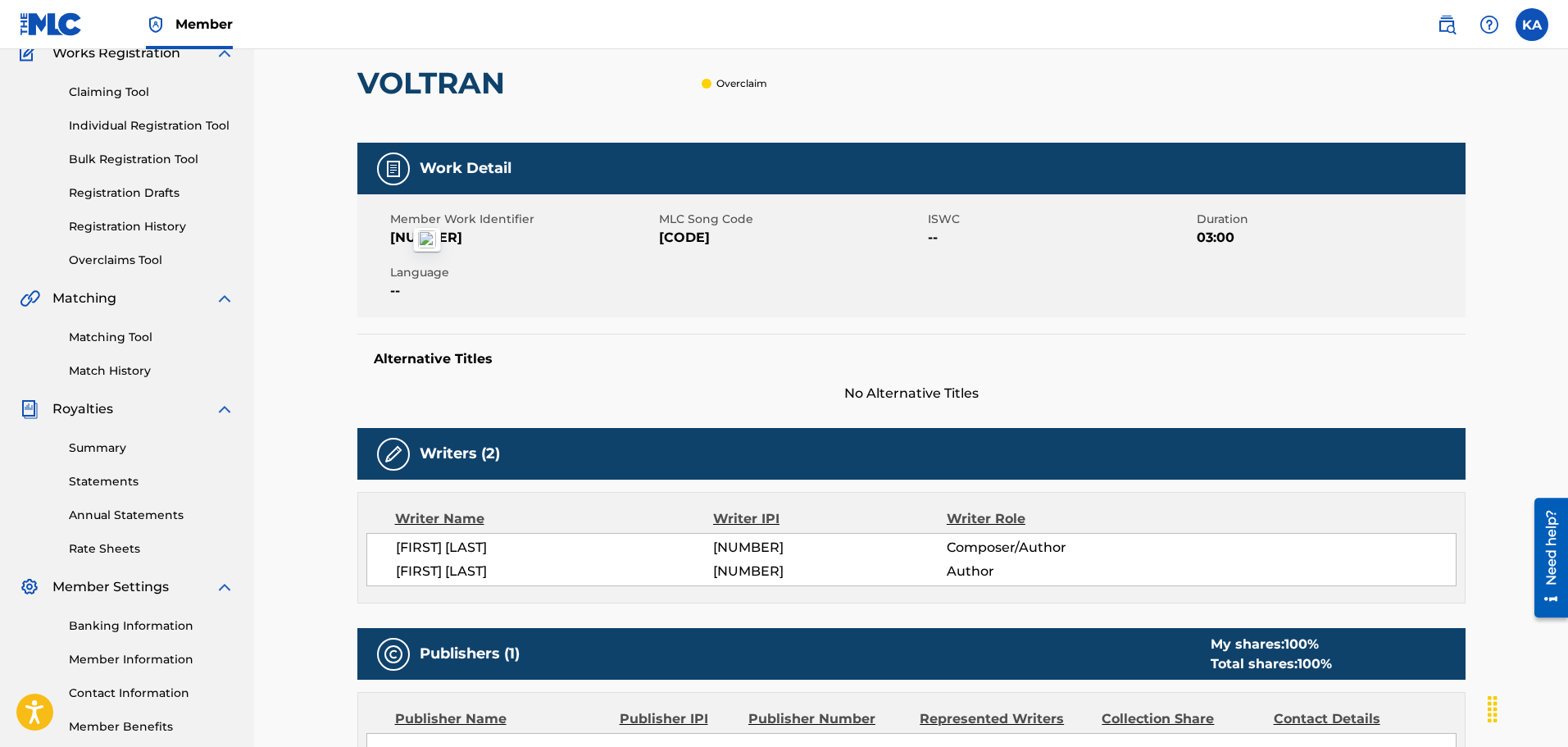click on "Member Work Identifier [NUMBER] MLC Song Code [CODE] ISWC -- Duration 03:00 Language --" at bounding box center [911, 256] 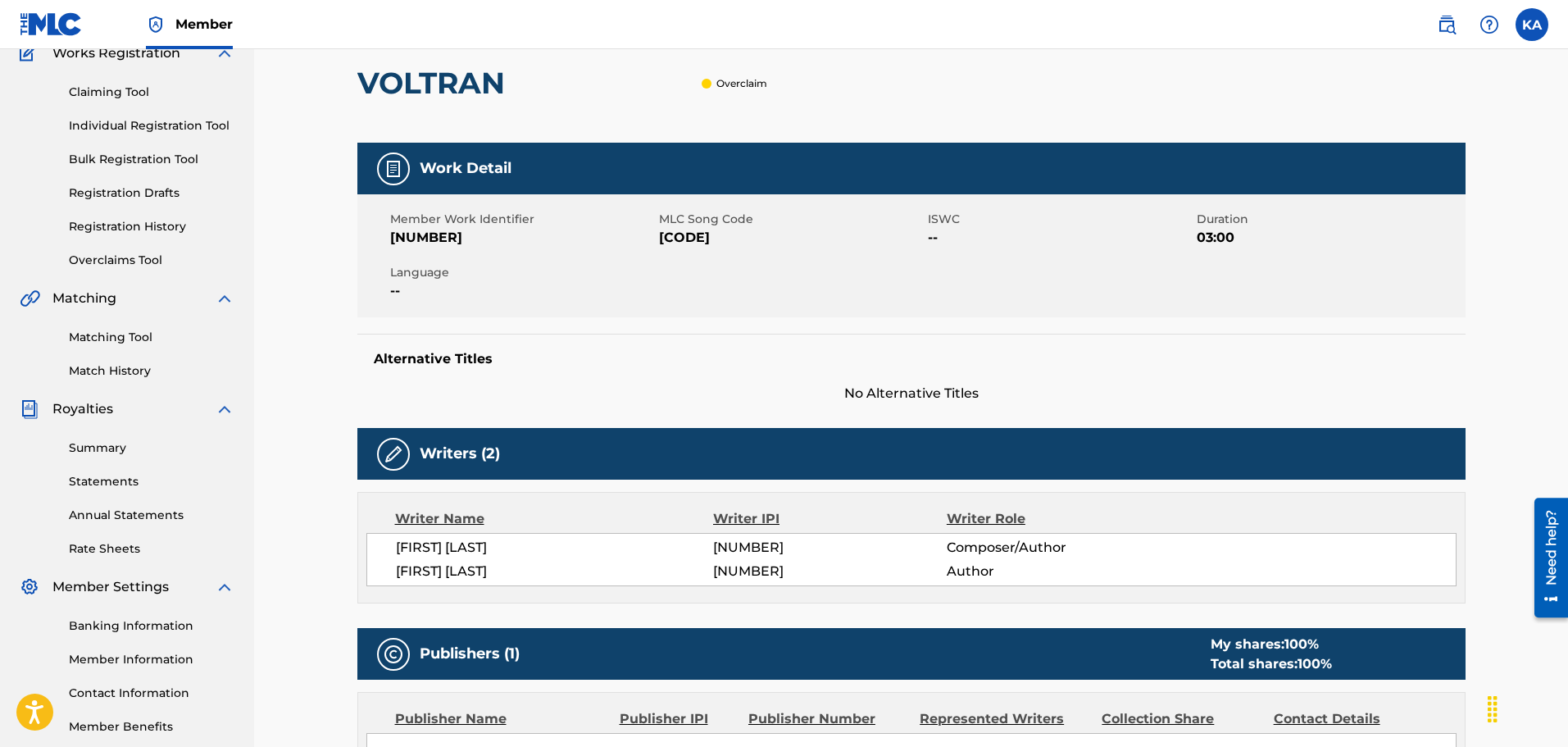 click on "[NUMBER]" at bounding box center (522, 238) 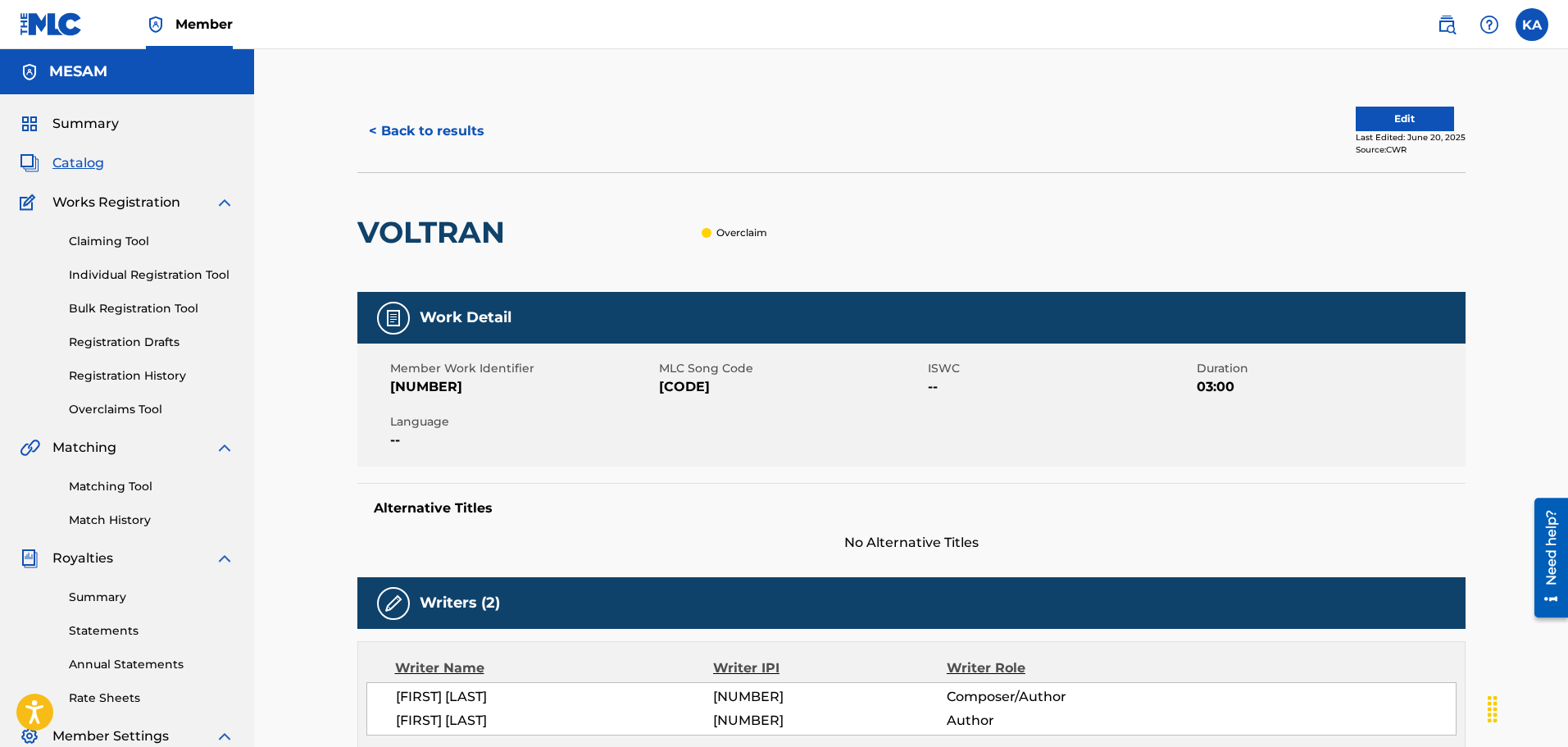 click on "Last Edited:   [DATE]" at bounding box center (1411, 137) 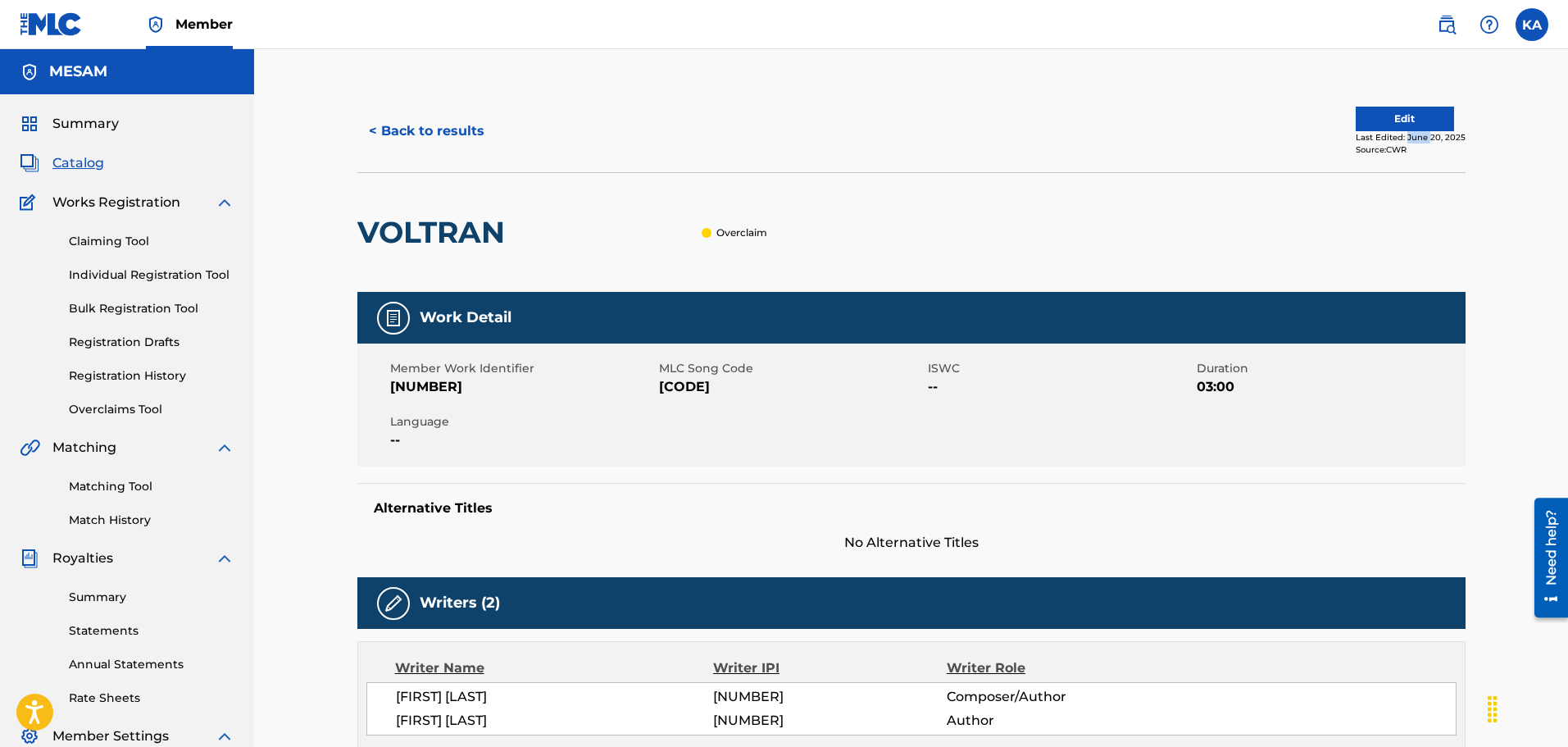 click on "Last Edited:   [DATE]" at bounding box center [1411, 137] 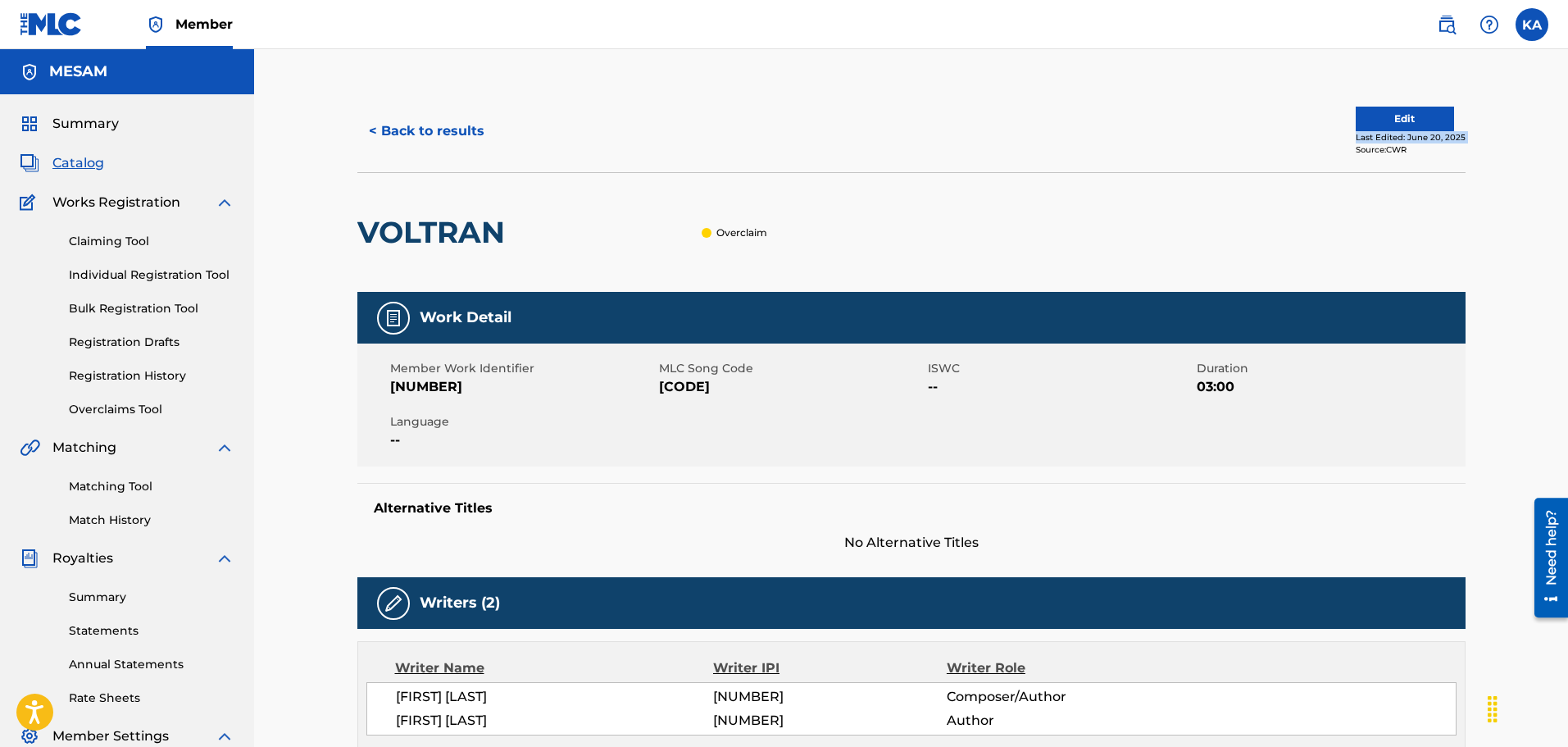 click on "Last Edited:   [DATE]" at bounding box center [1411, 137] 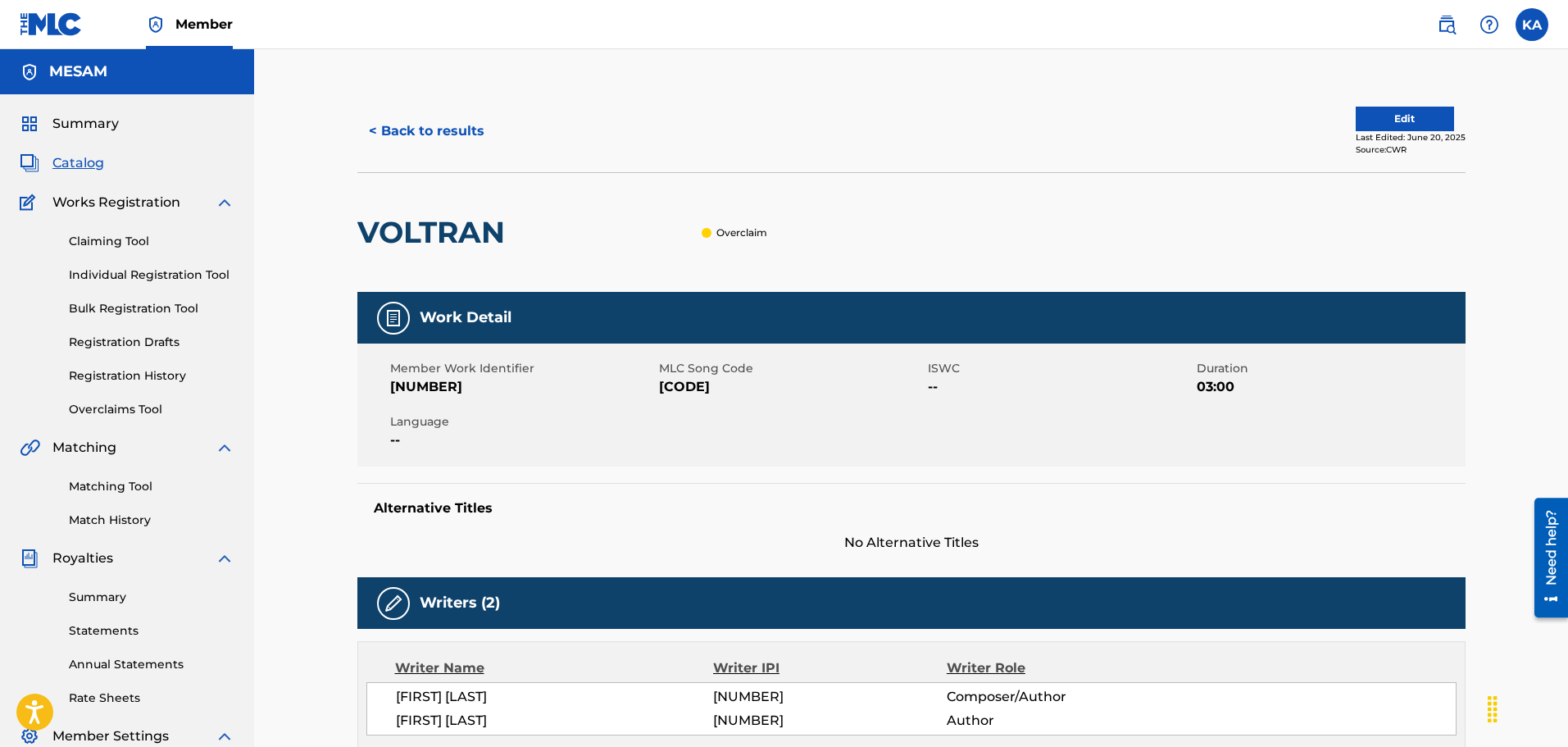 click on "VOLTRAN       Overclaim" at bounding box center (911, 232) 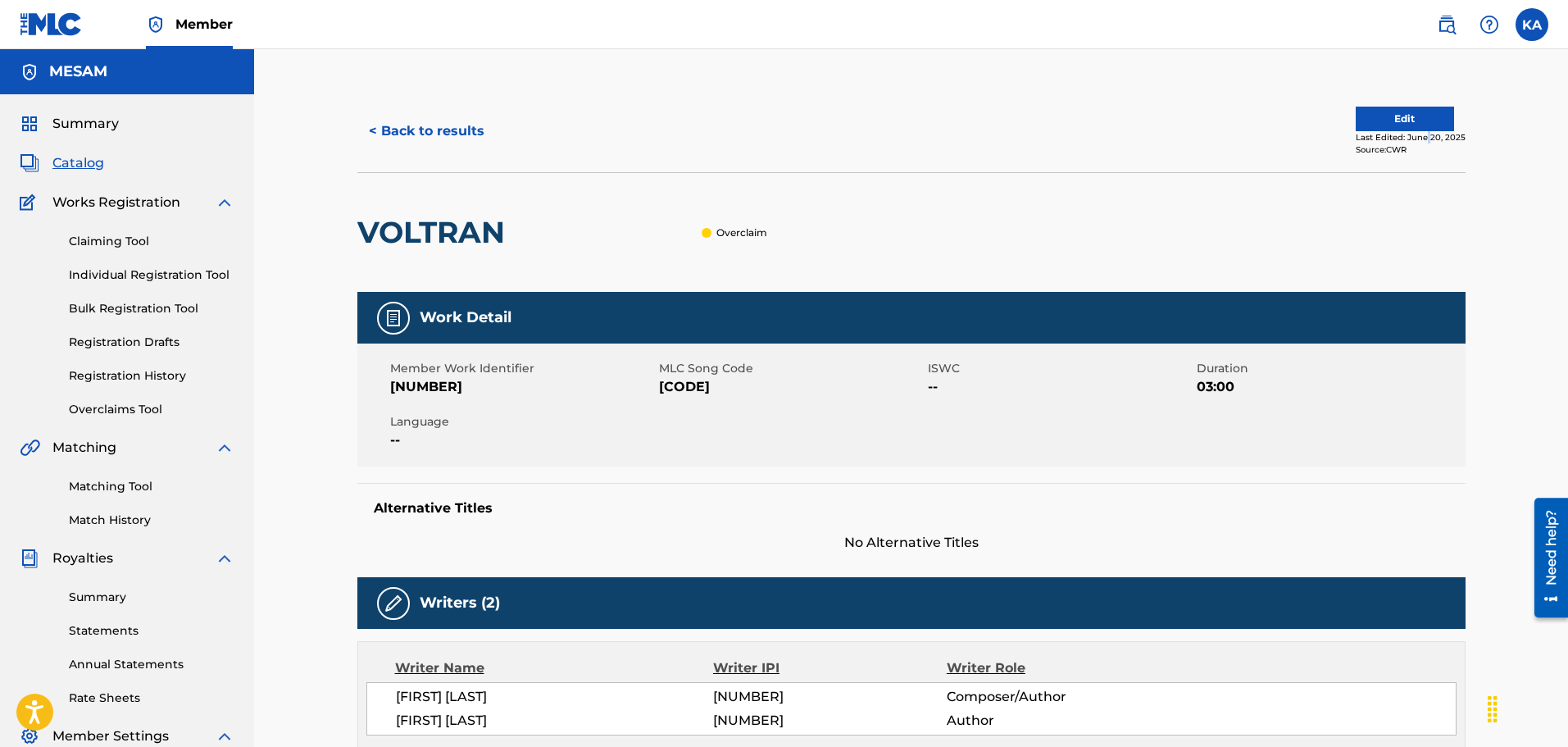 click on "Last Edited:   [DATE]" at bounding box center (1411, 137) 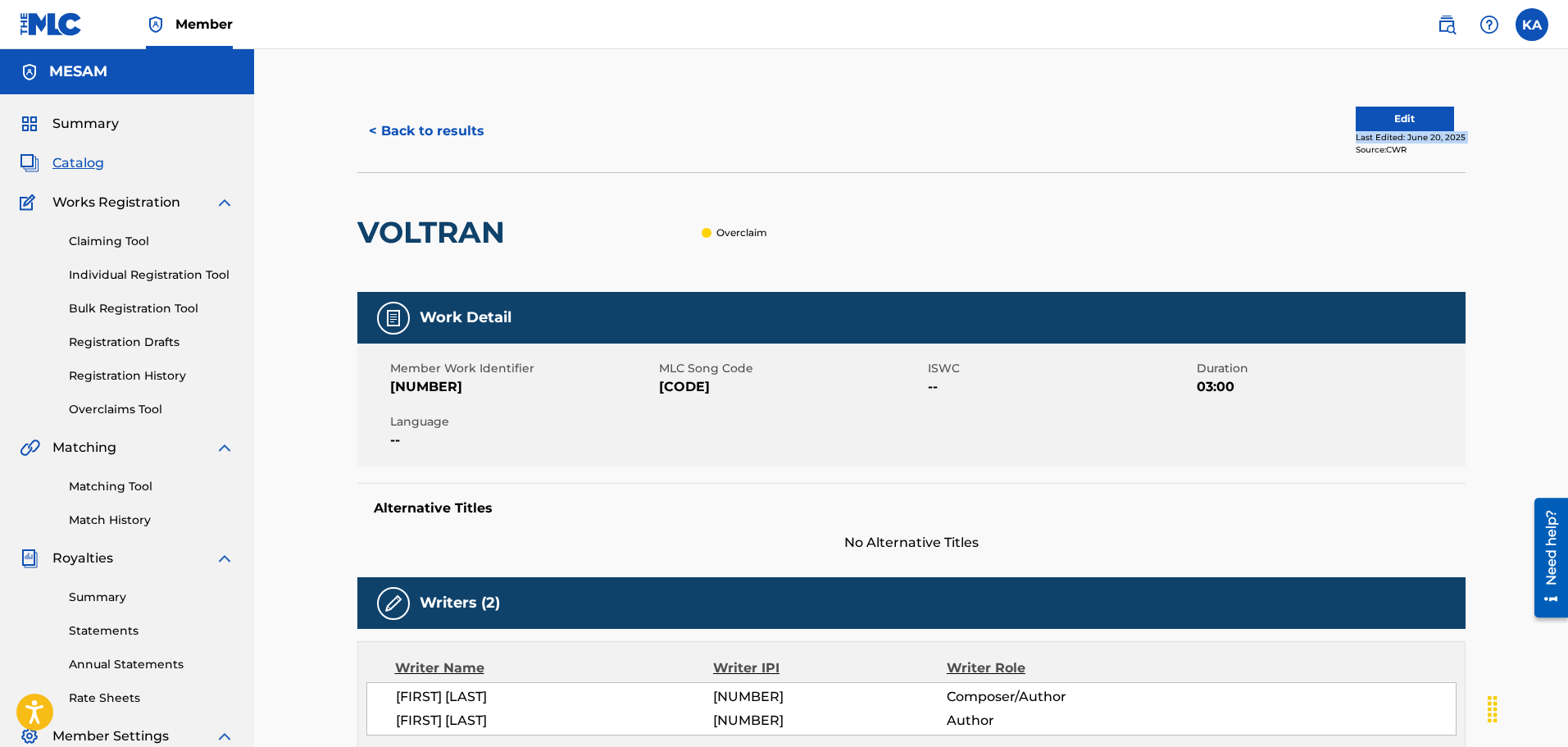 click on "Last Edited:   [DATE]" at bounding box center (1411, 137) 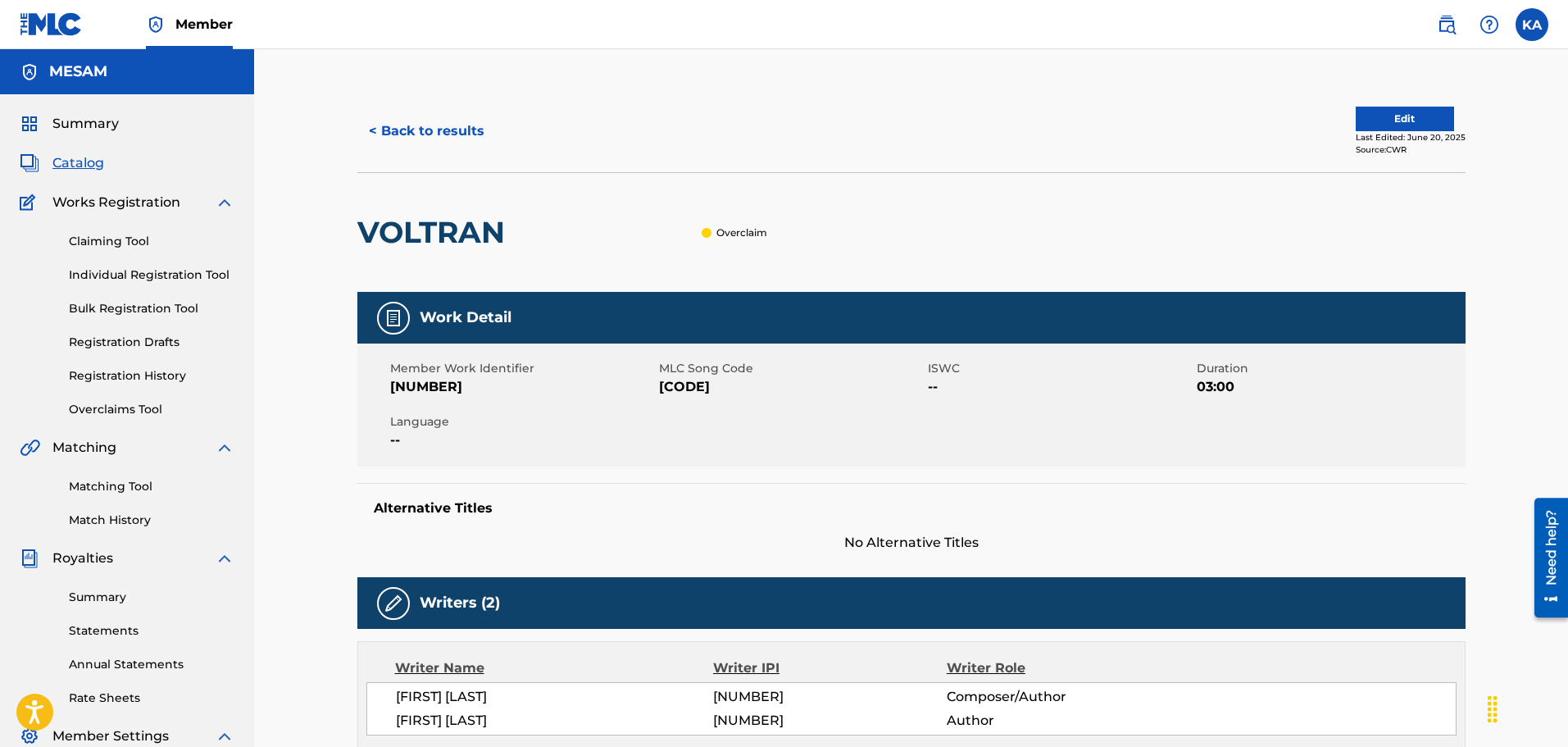 click on "Edit Last Edited:   [DATE] Source:  CWR" at bounding box center [1188, 131] 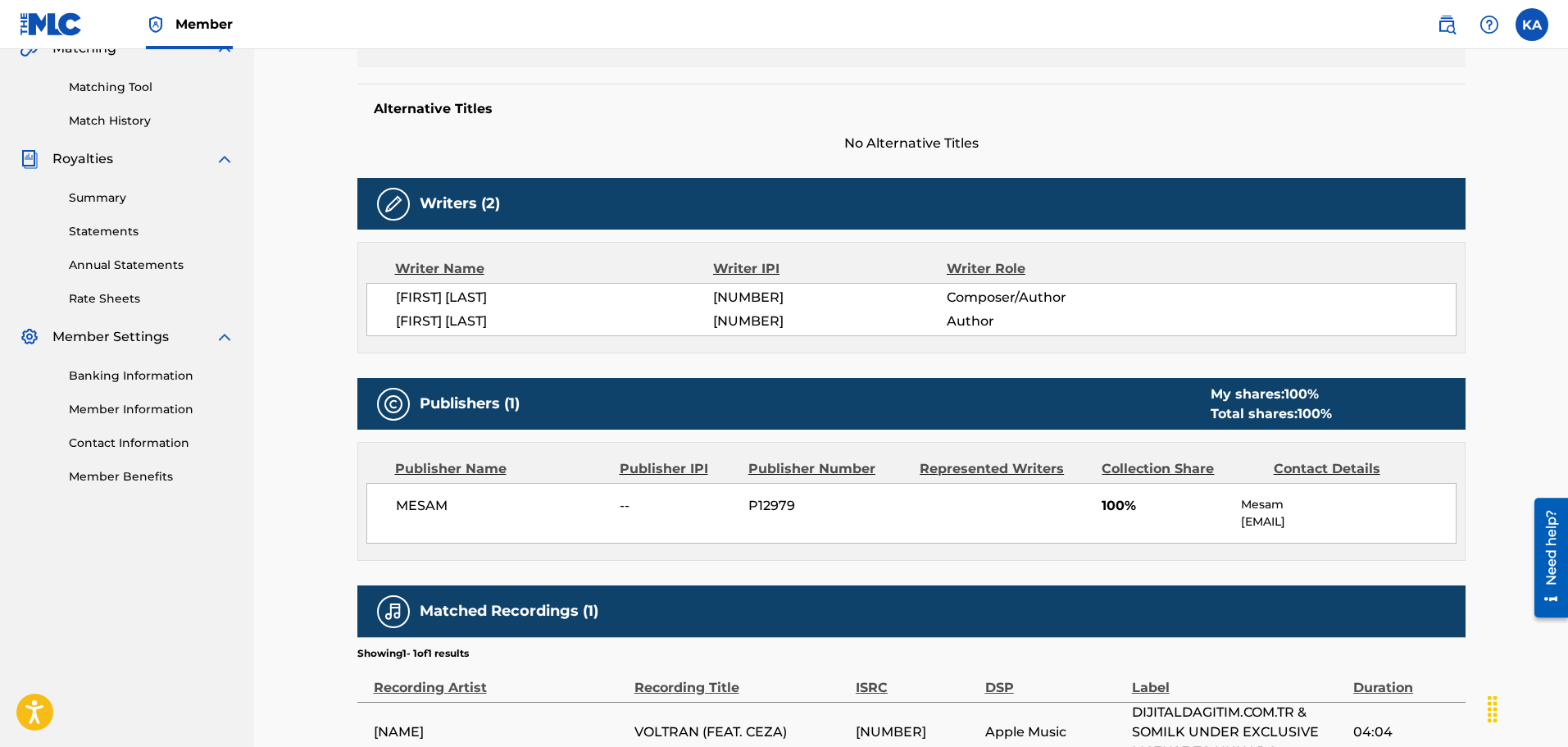 scroll, scrollTop: 434, scrollLeft: 0, axis: vertical 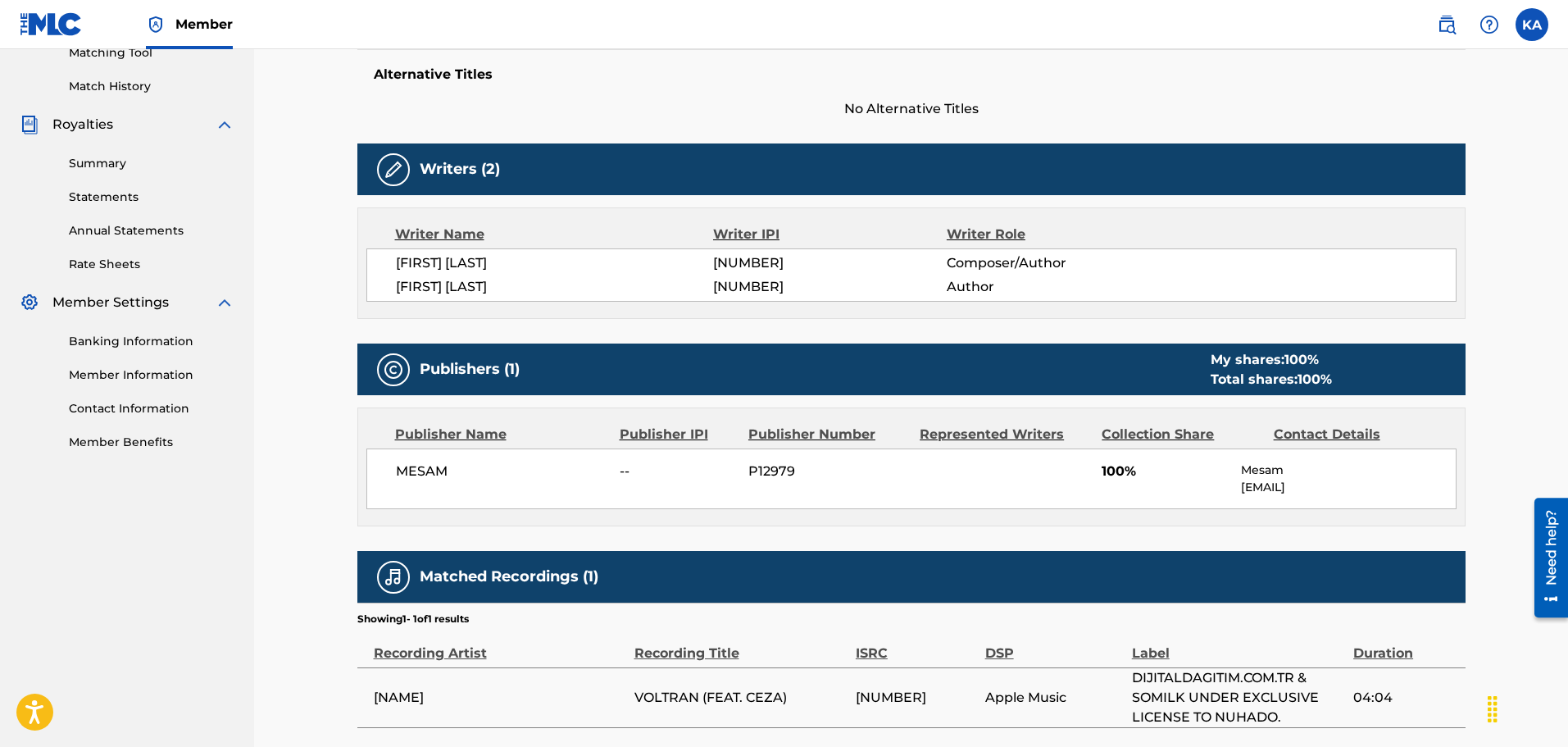 click on "MESAM -- P[NUMBER] 100% Mesam [EMAIL]" at bounding box center [911, 479] 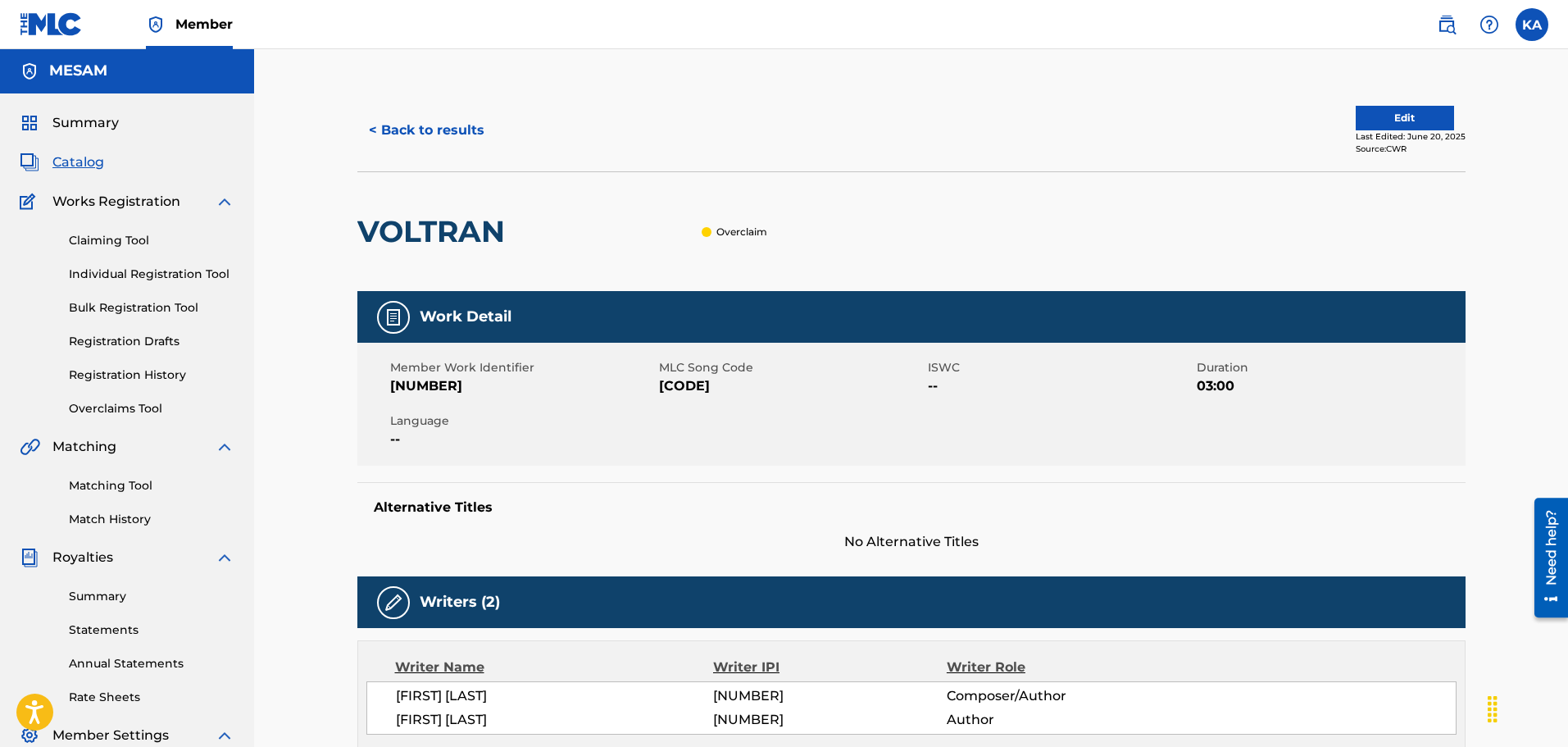 scroll, scrollTop: 0, scrollLeft: 0, axis: both 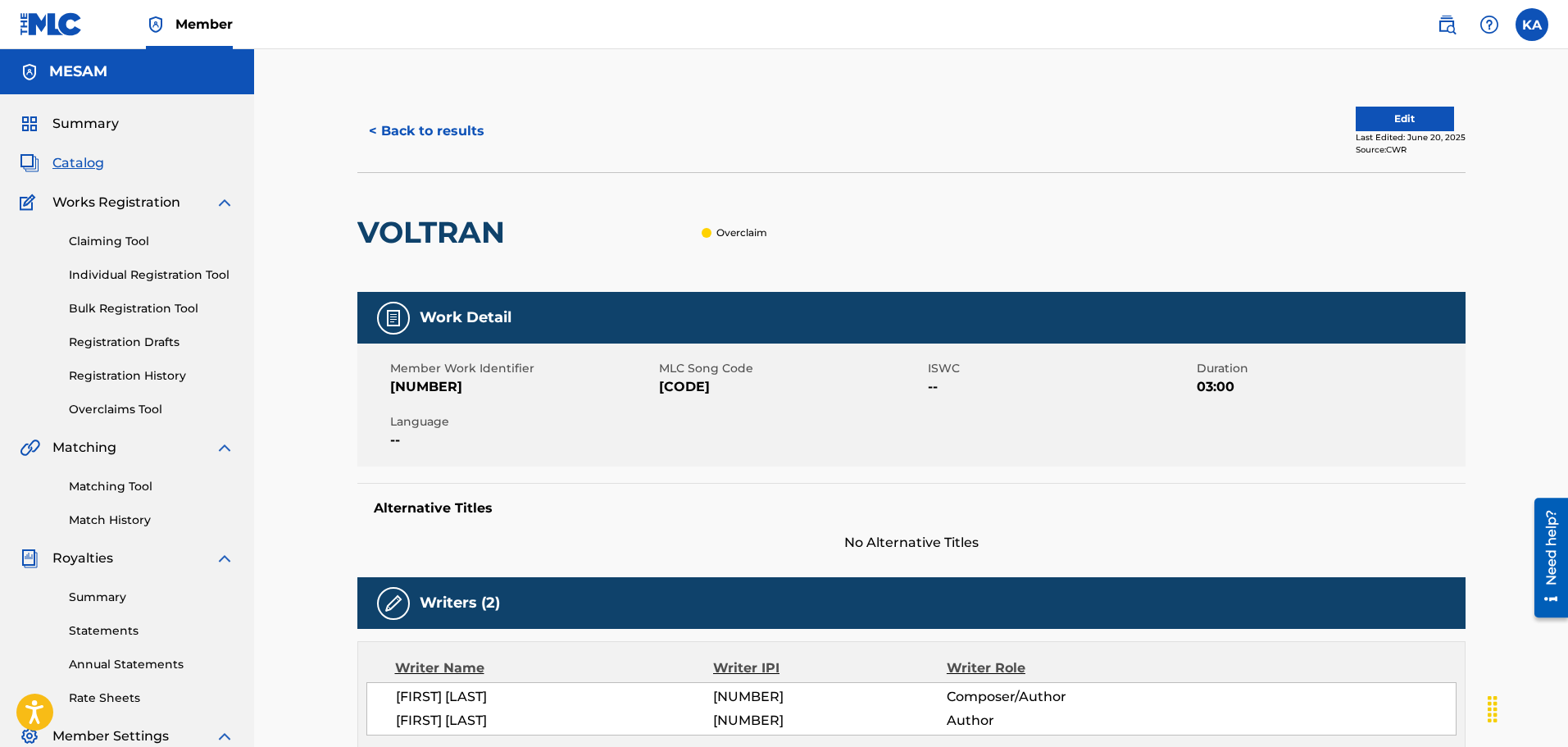 click on "Edit" at bounding box center (1405, 119) 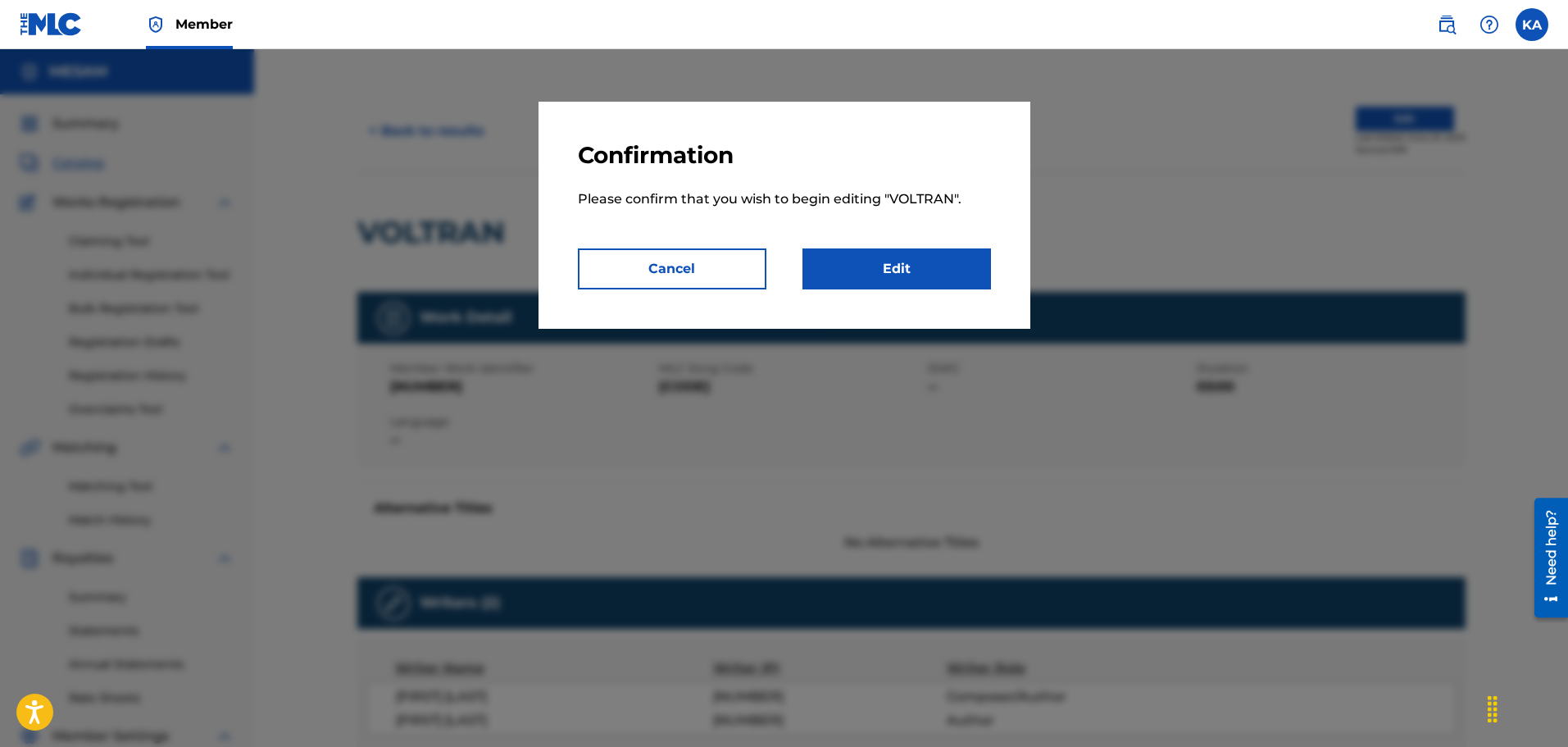 click on "Cancel" at bounding box center [672, 269] 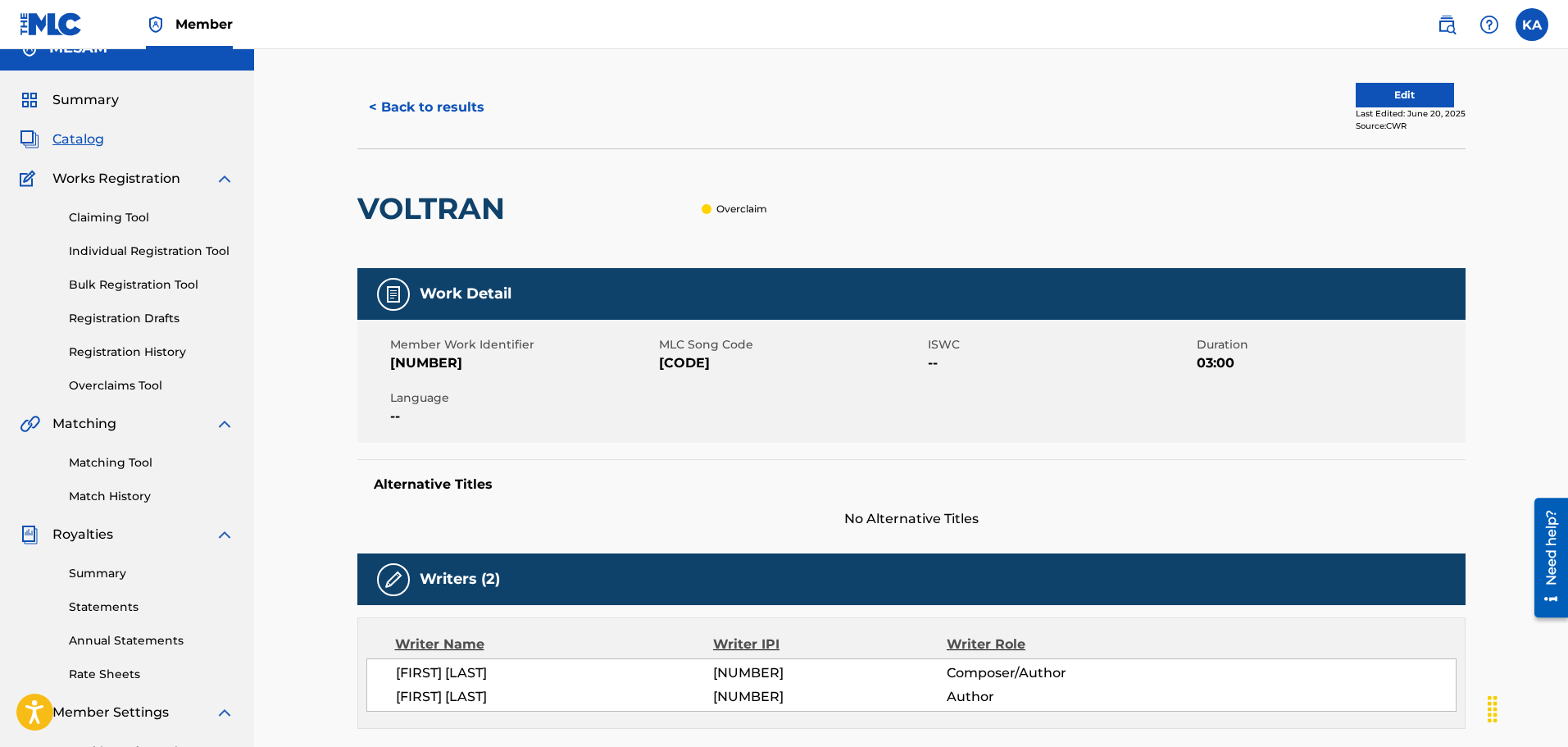 scroll, scrollTop: 0, scrollLeft: 0, axis: both 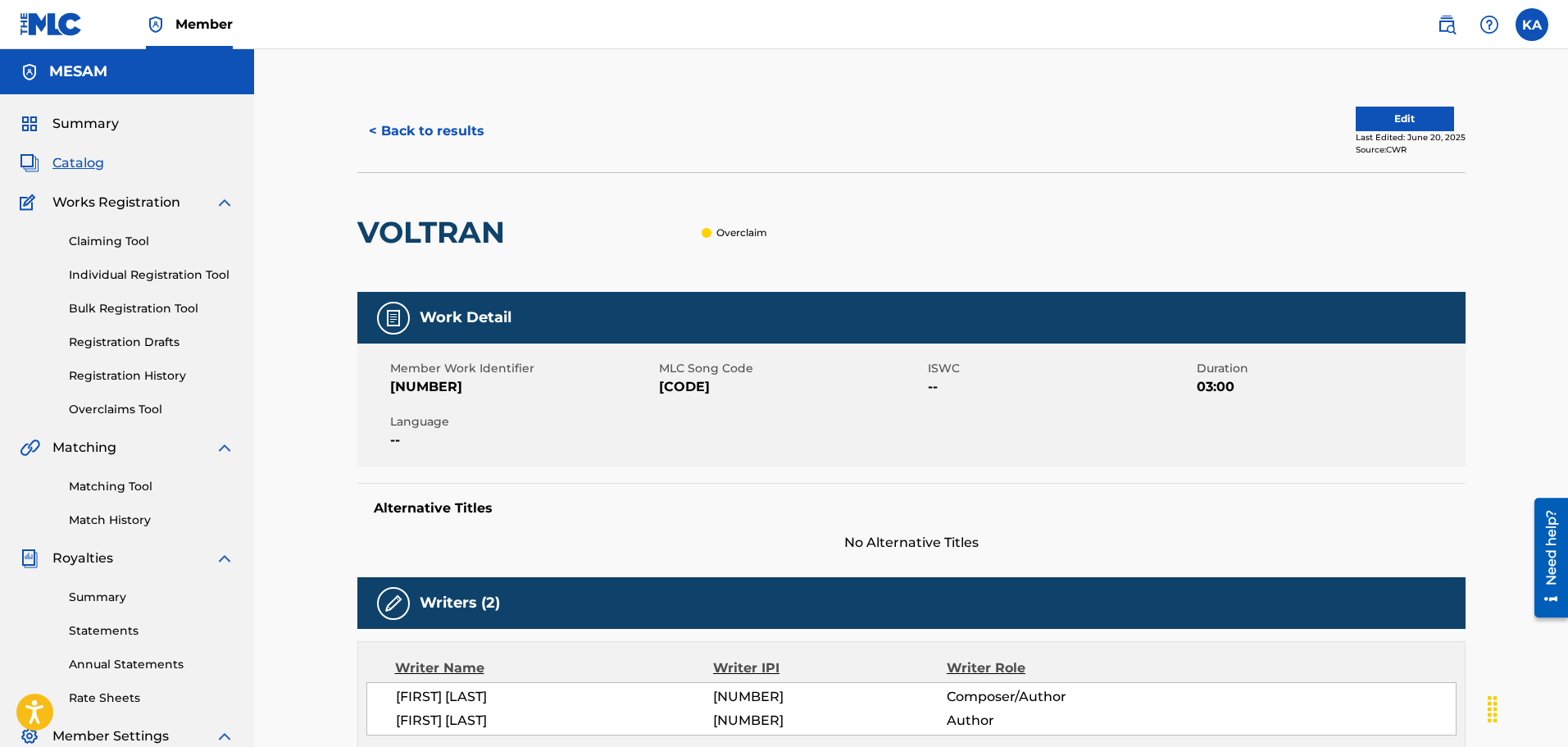 click on "Edit" at bounding box center (1405, 119) 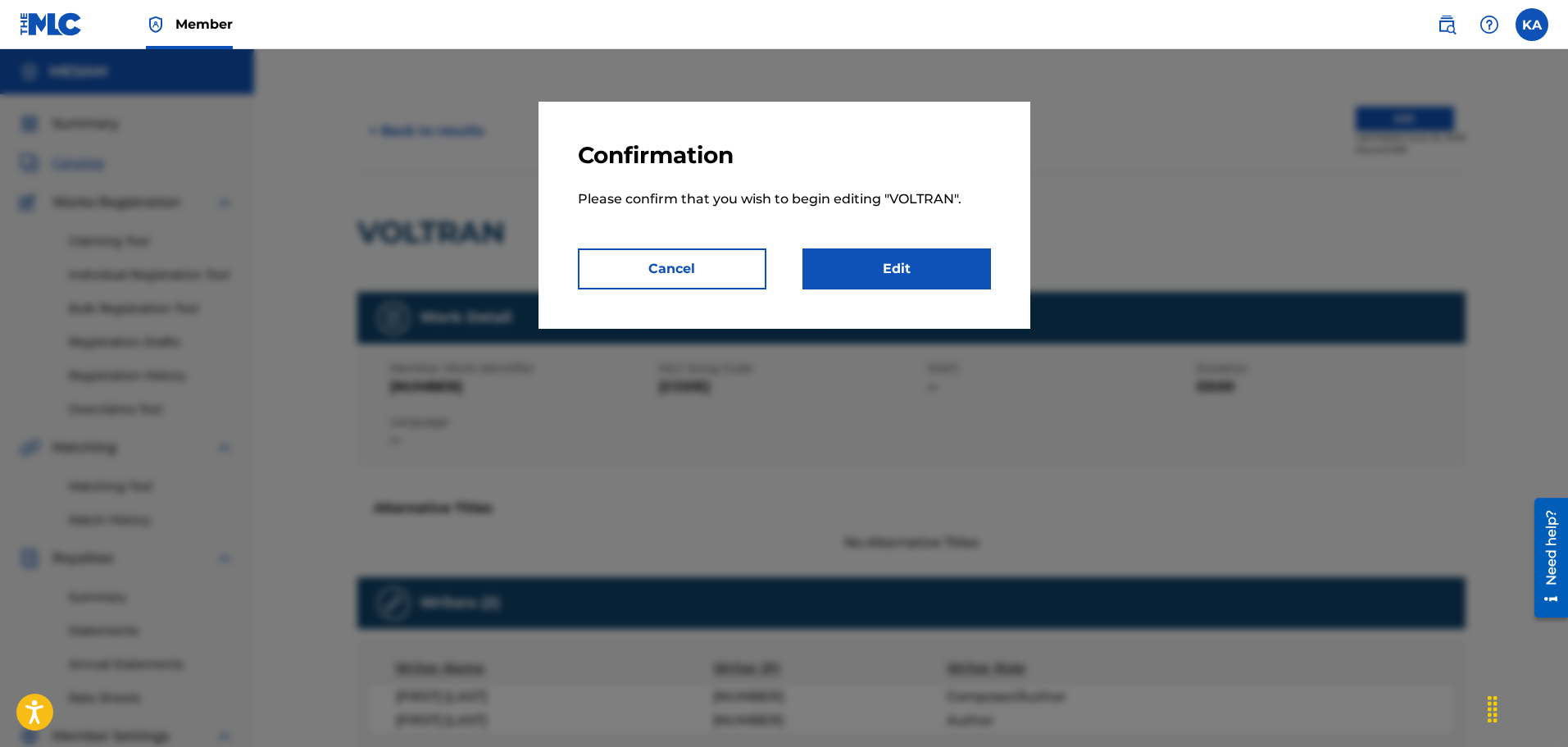 click on "Edit" at bounding box center (897, 269) 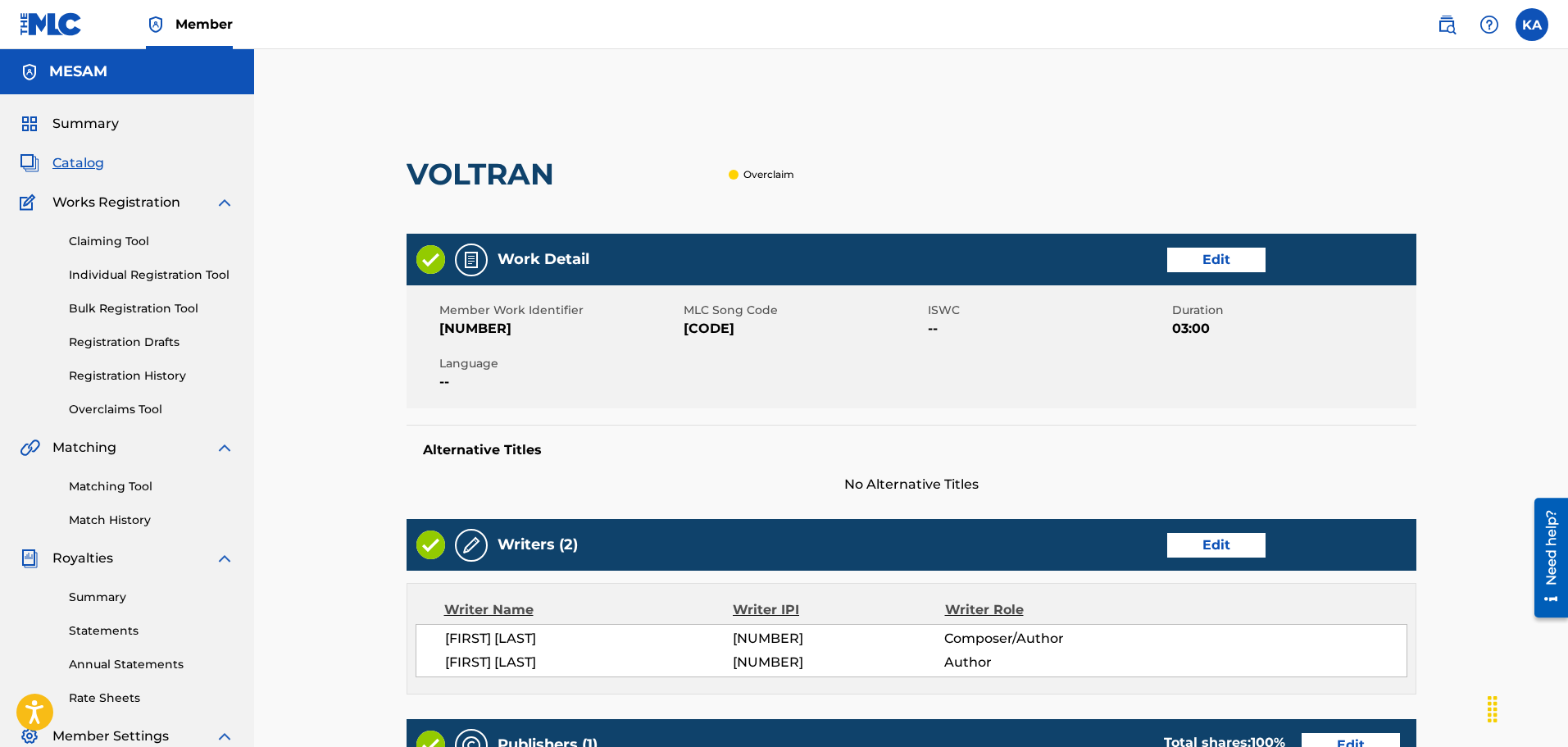 click on "Edit" at bounding box center (1216, 260) 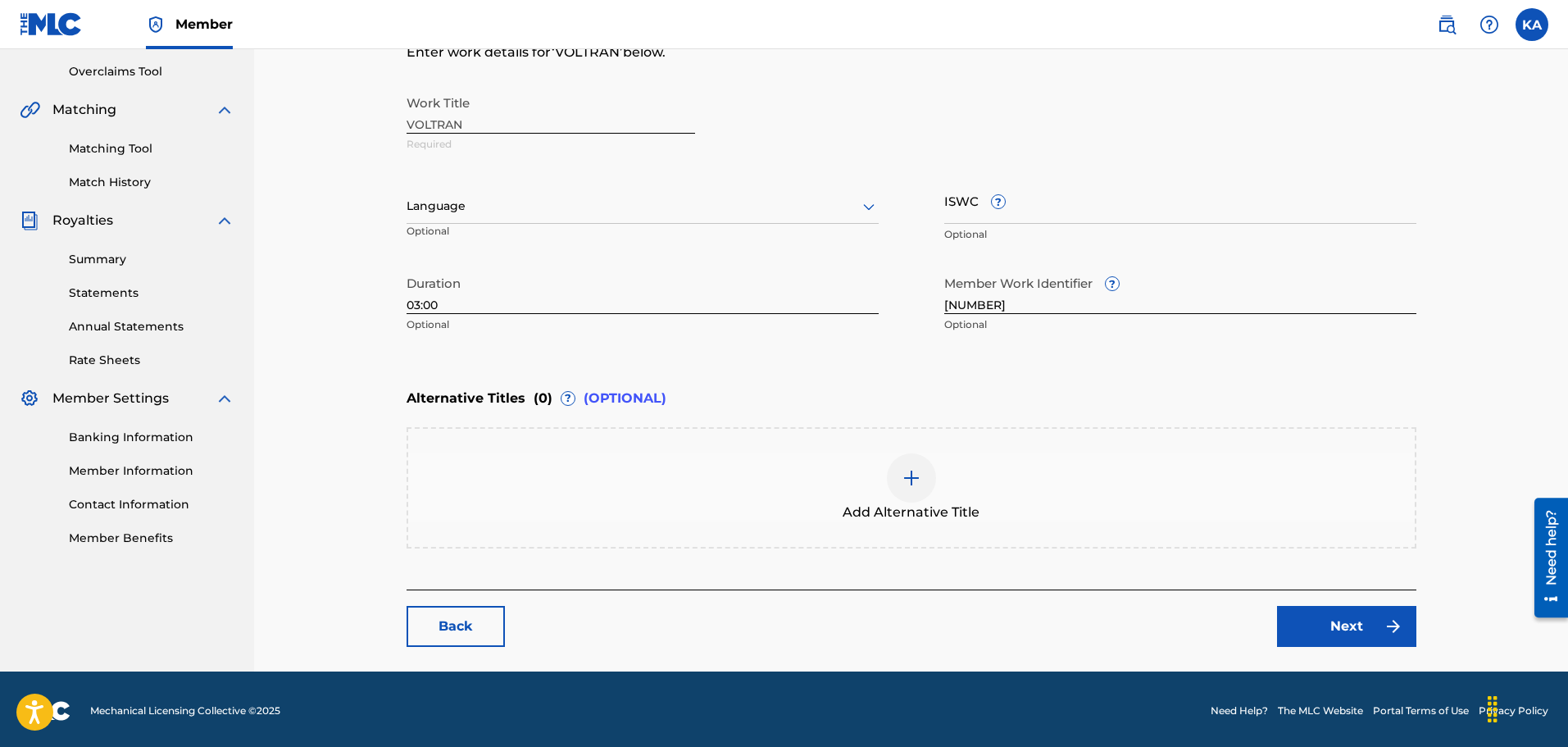 scroll, scrollTop: 341, scrollLeft: 0, axis: vertical 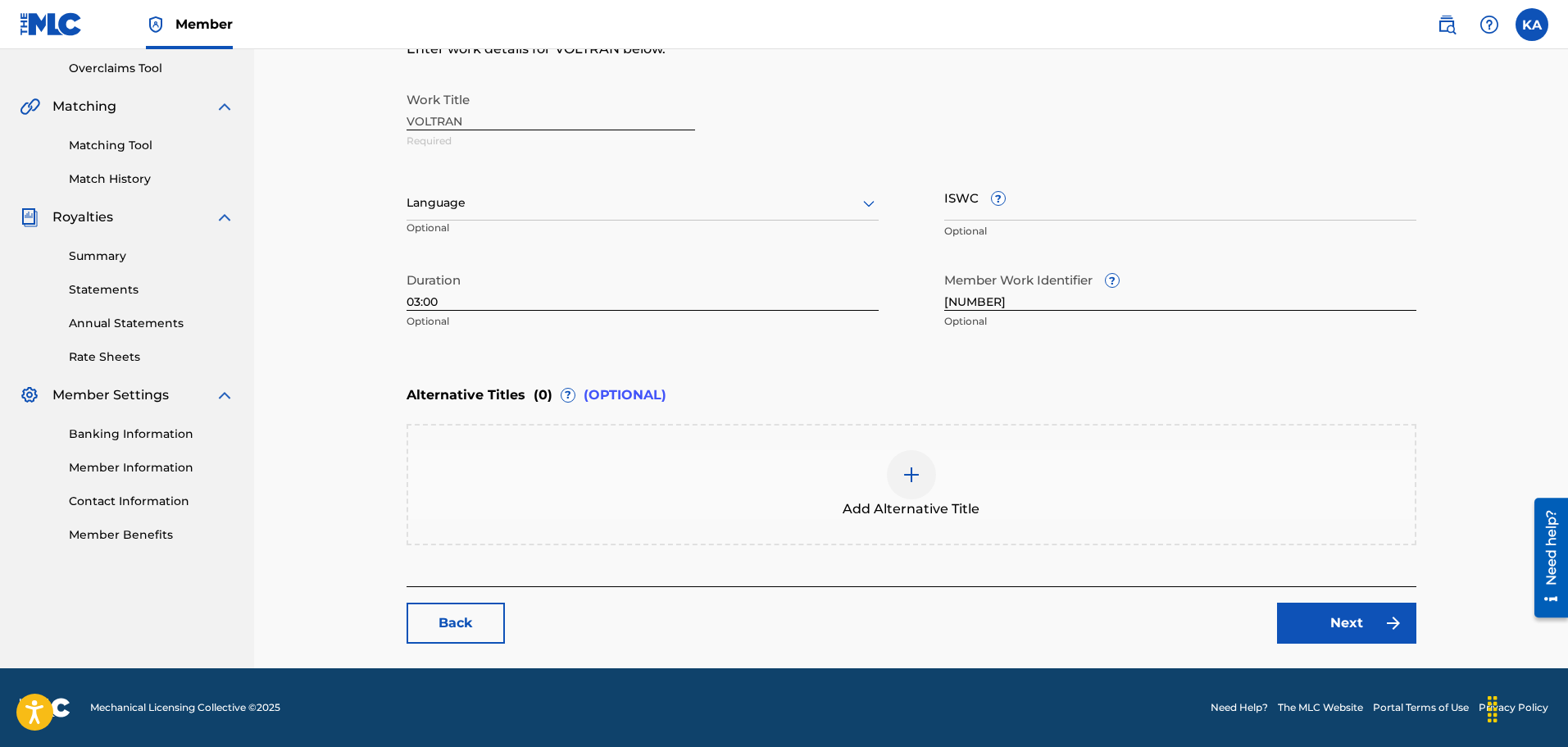click on "Back" at bounding box center (456, 623) 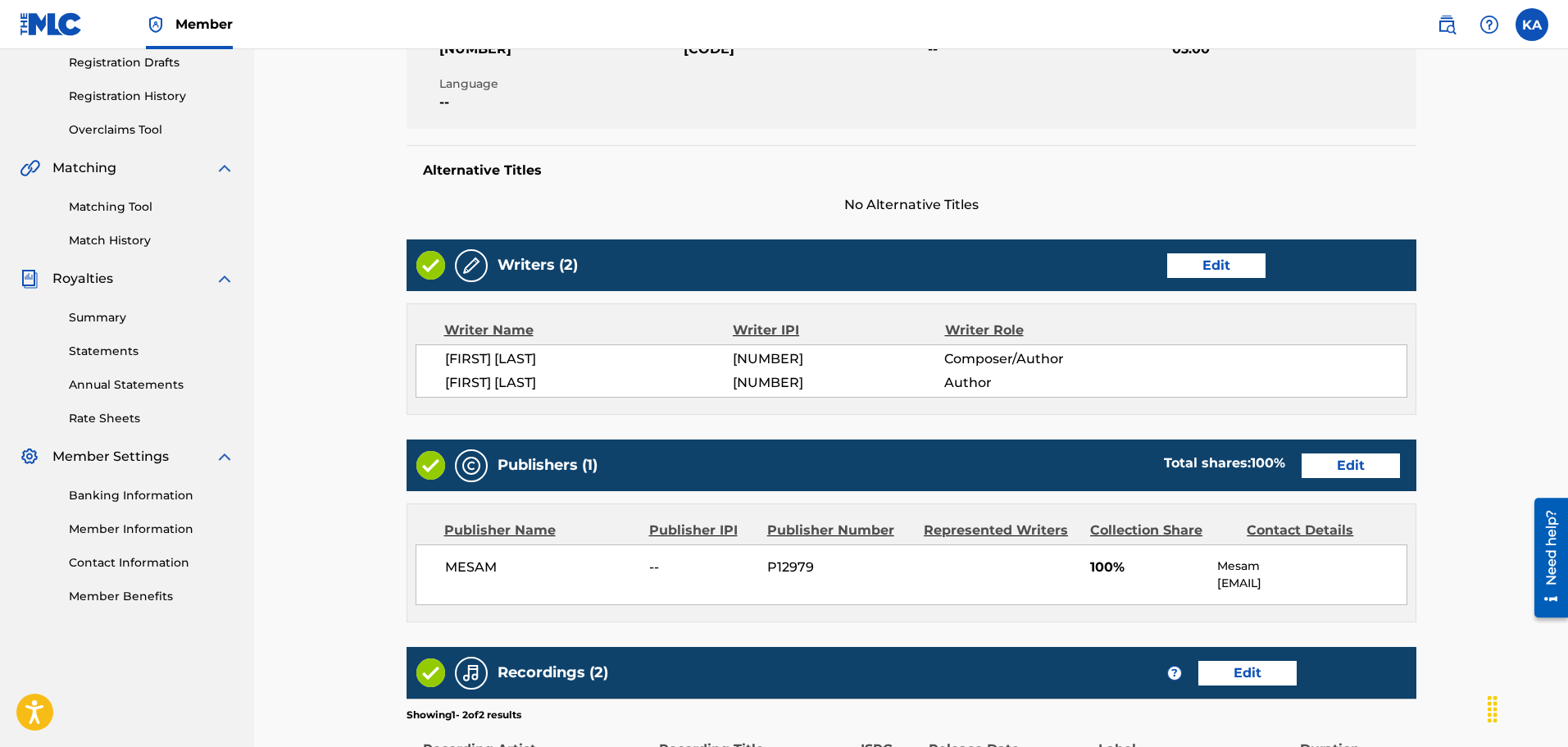 scroll, scrollTop: 328, scrollLeft: 0, axis: vertical 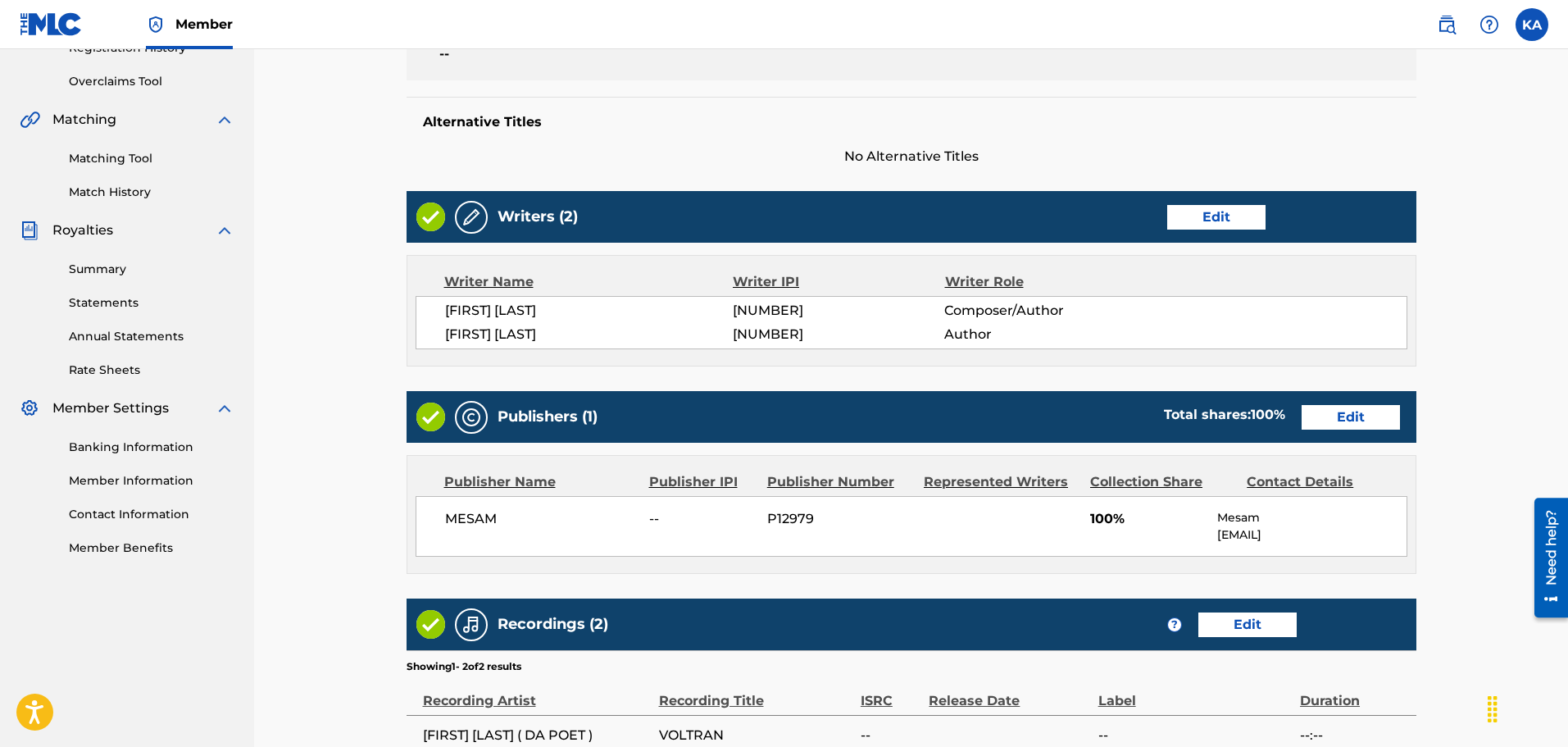 click on "Edit" at bounding box center (1216, 217) 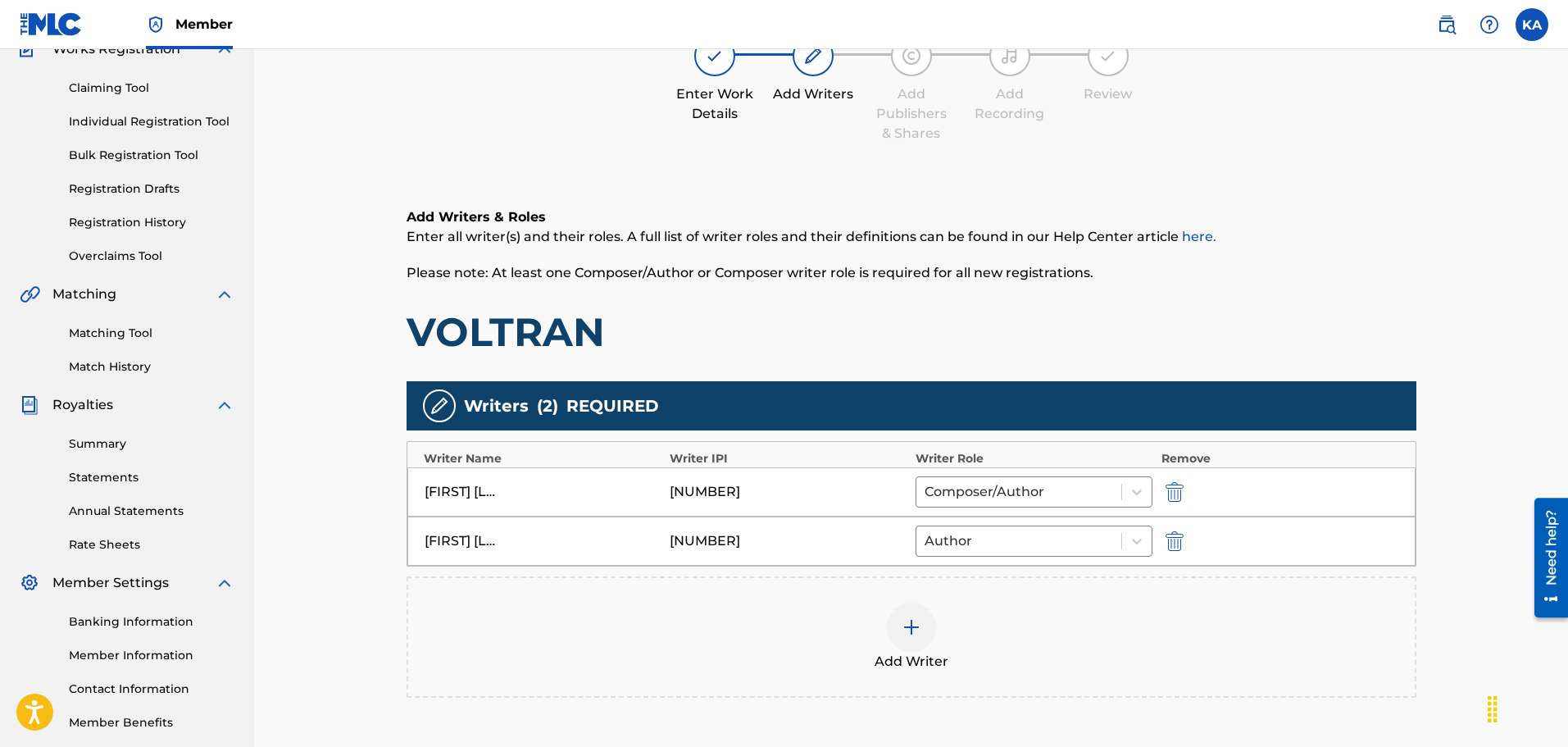 scroll, scrollTop: 328, scrollLeft: 0, axis: vertical 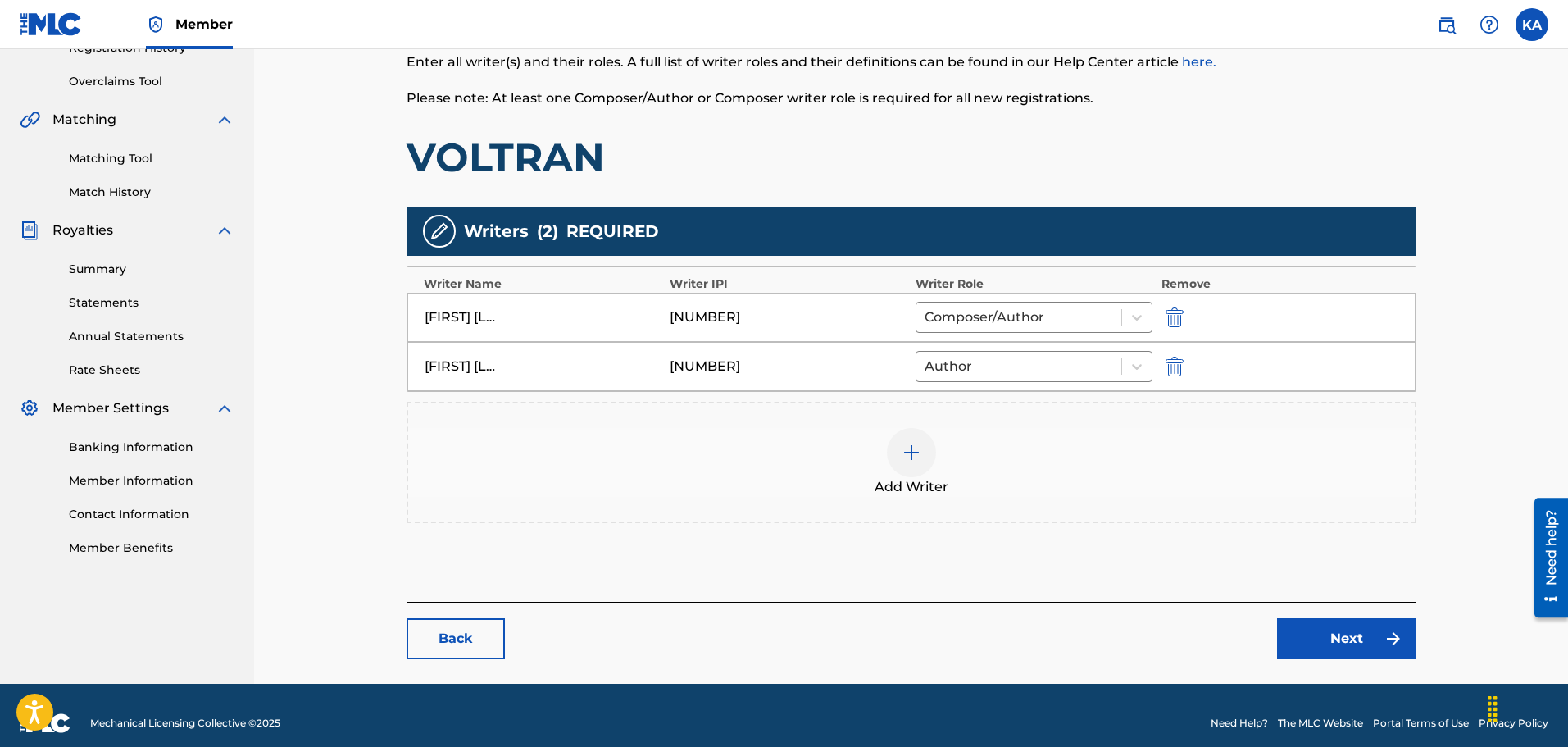 click at bounding box center [911, 453] 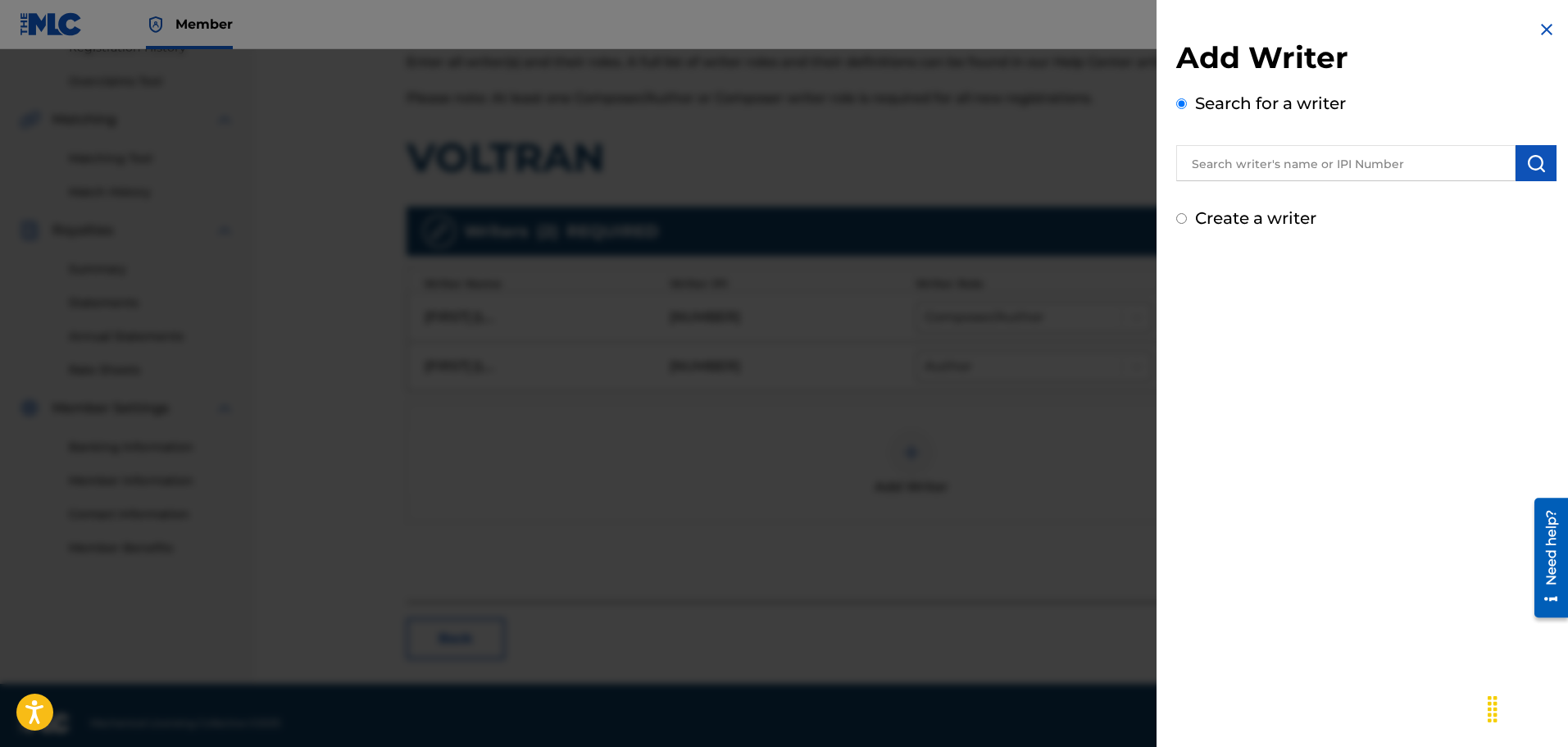 click at bounding box center [1547, 30] 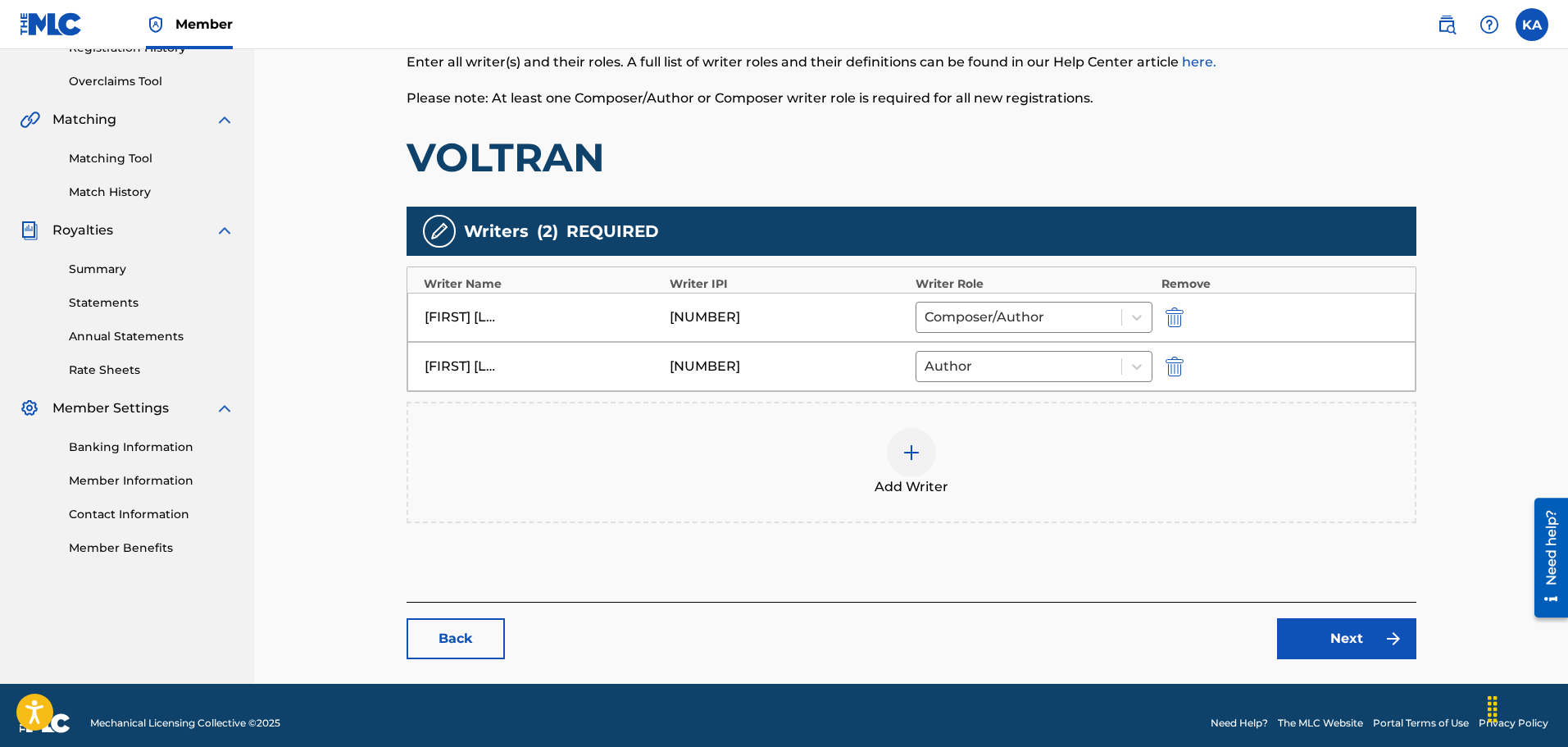 click on "Back" at bounding box center (456, 639) 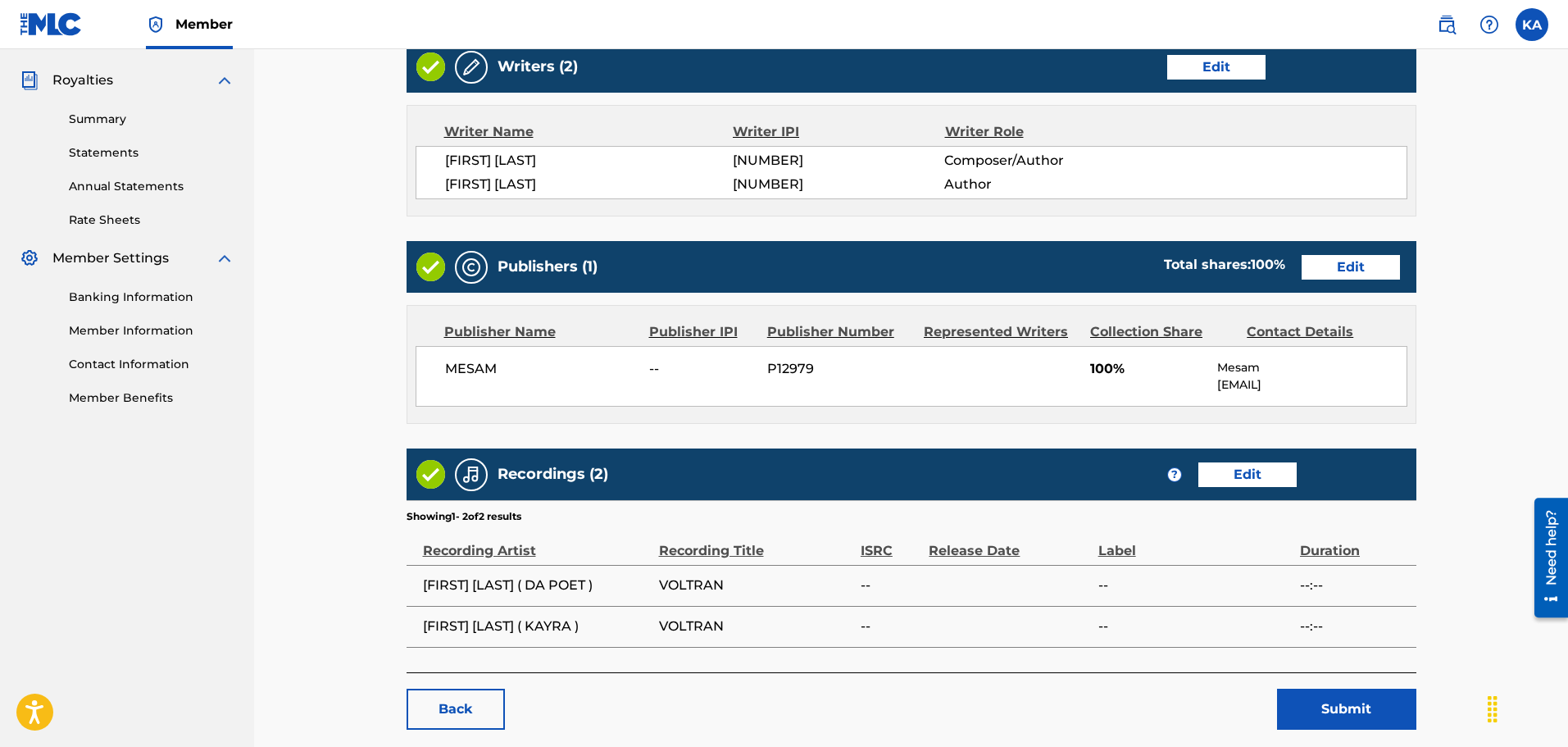scroll, scrollTop: 564, scrollLeft: 0, axis: vertical 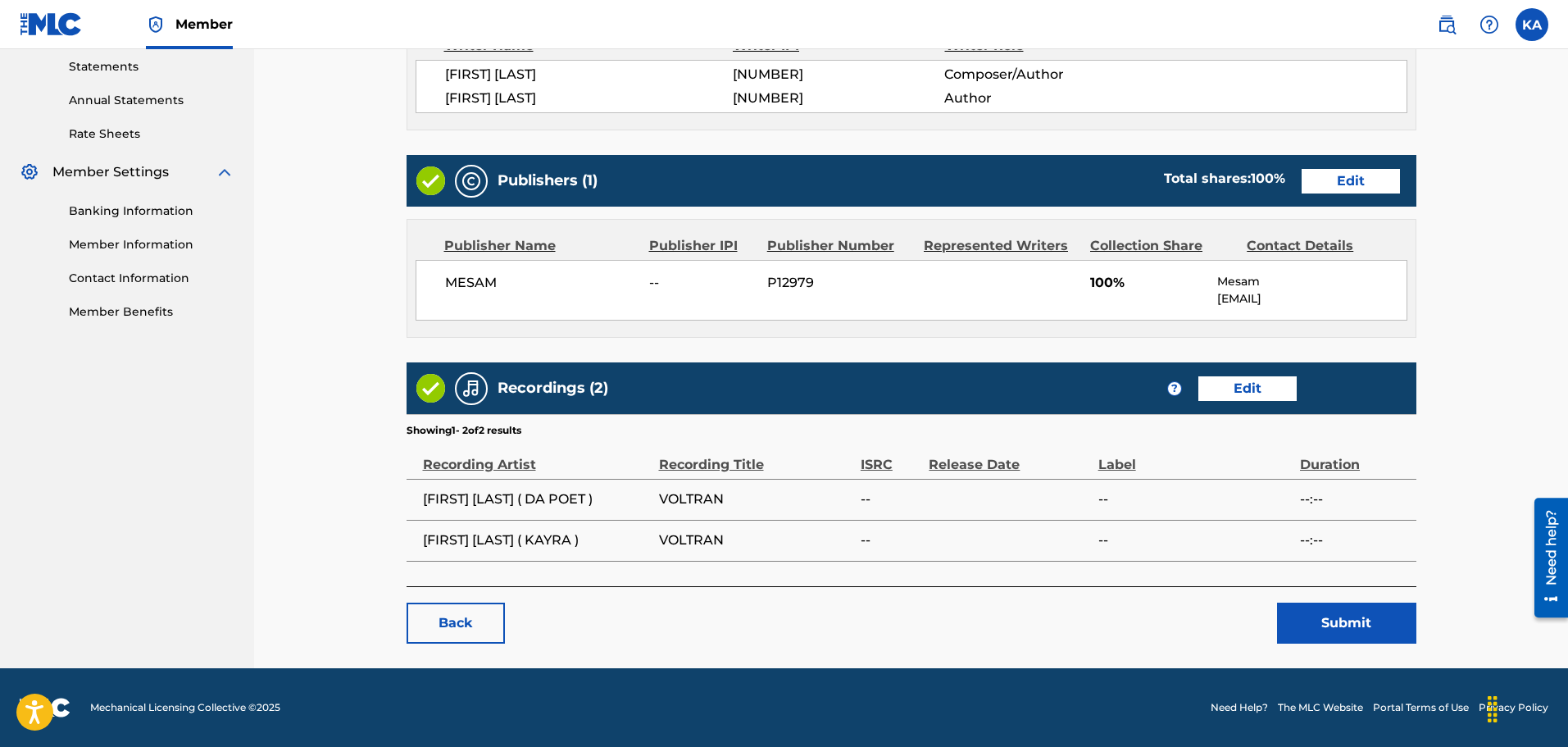 click on "Back" at bounding box center [456, 623] 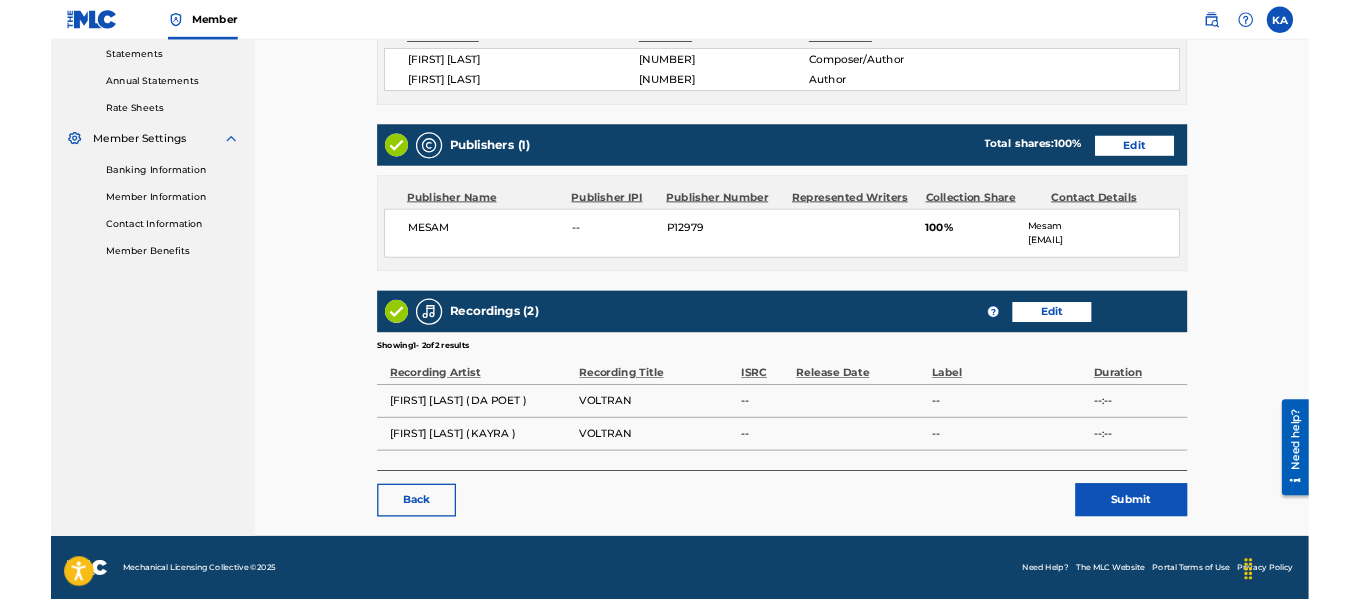 scroll, scrollTop: 0, scrollLeft: 0, axis: both 